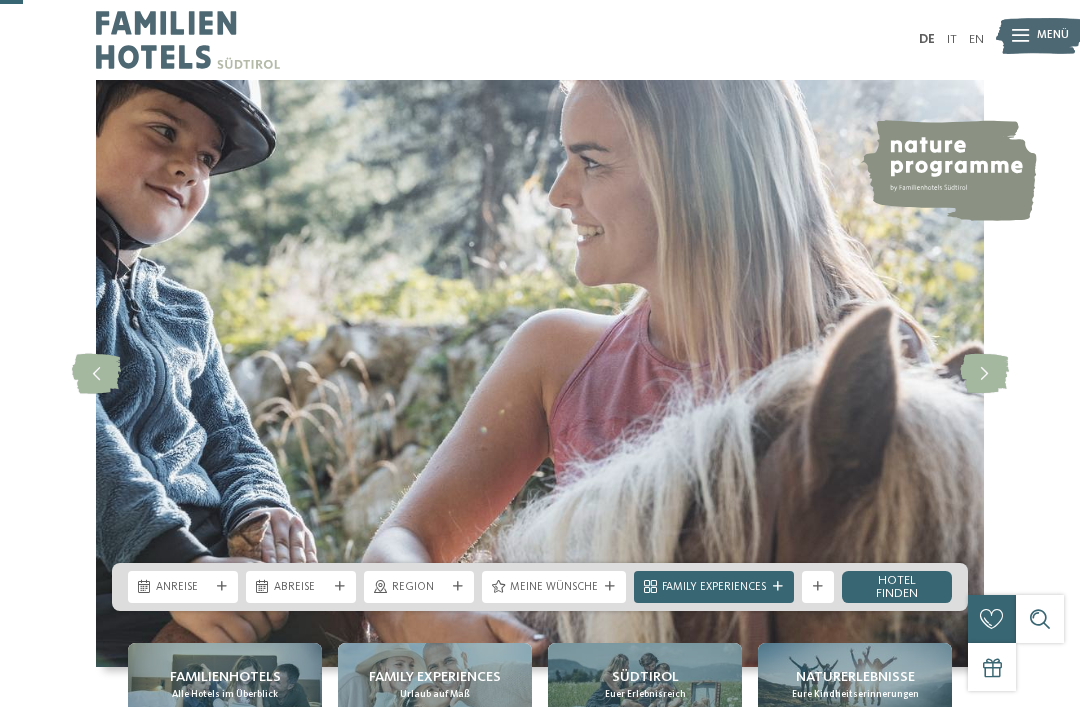 scroll, scrollTop: 143, scrollLeft: 0, axis: vertical 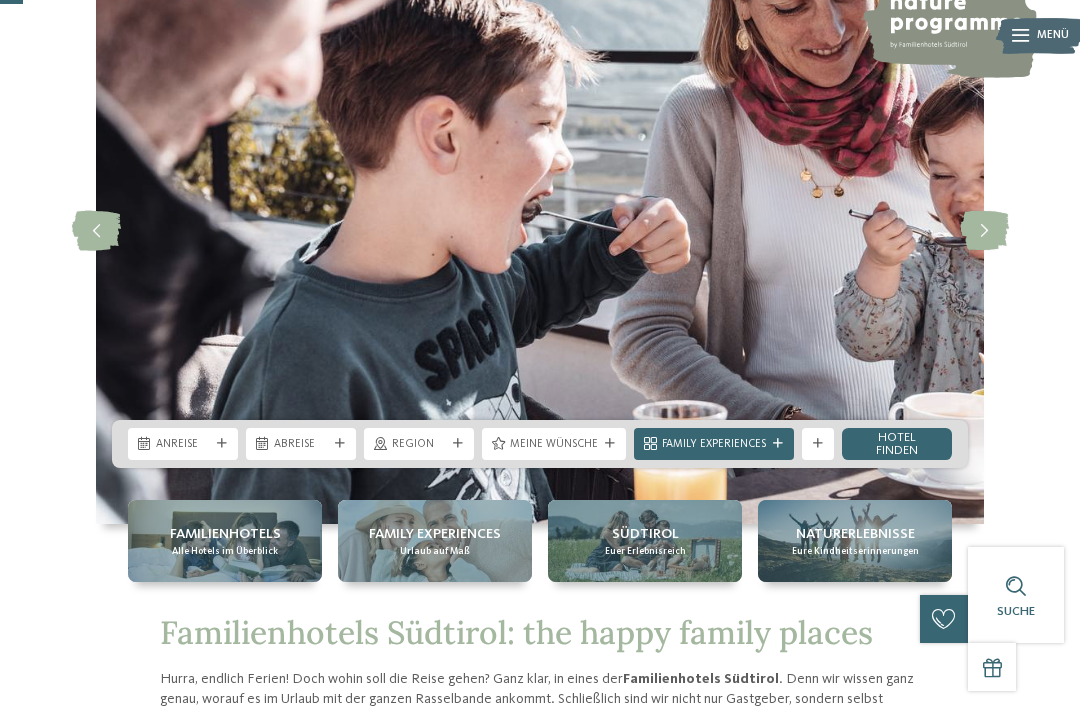 click at bounding box center [222, 444] 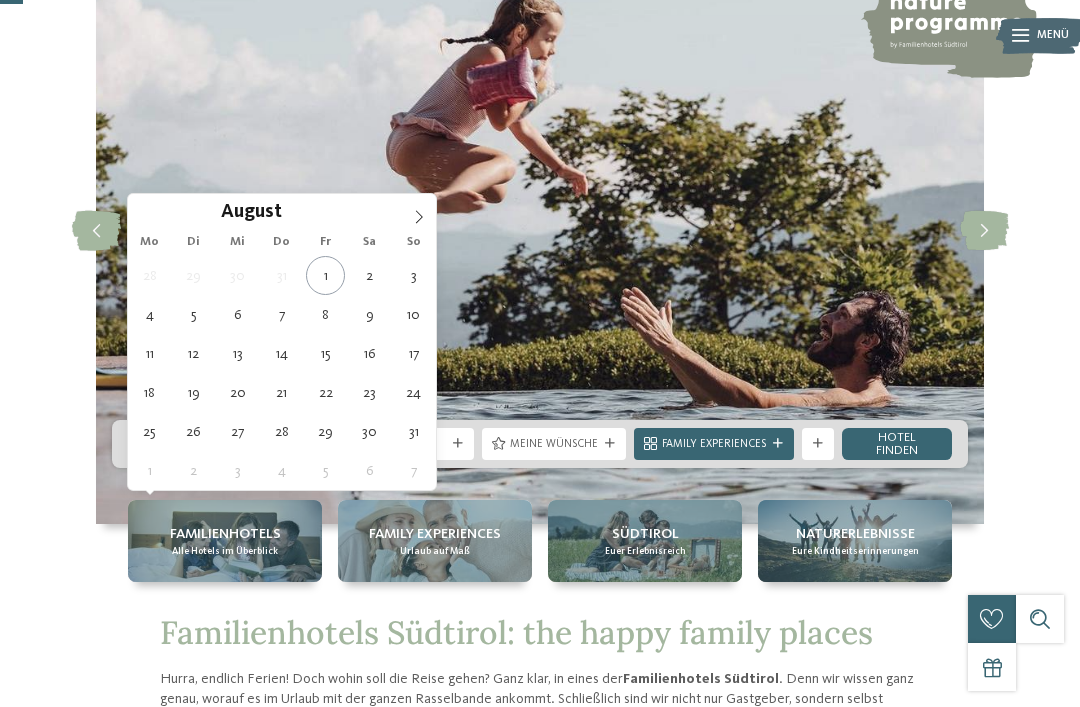 click 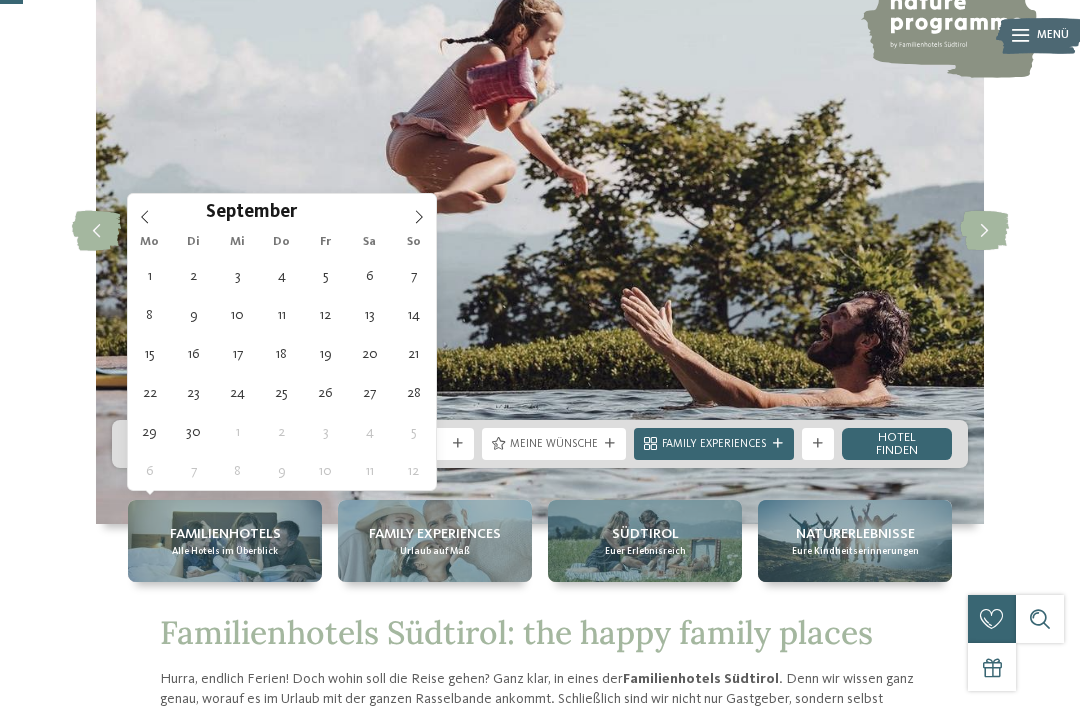 click 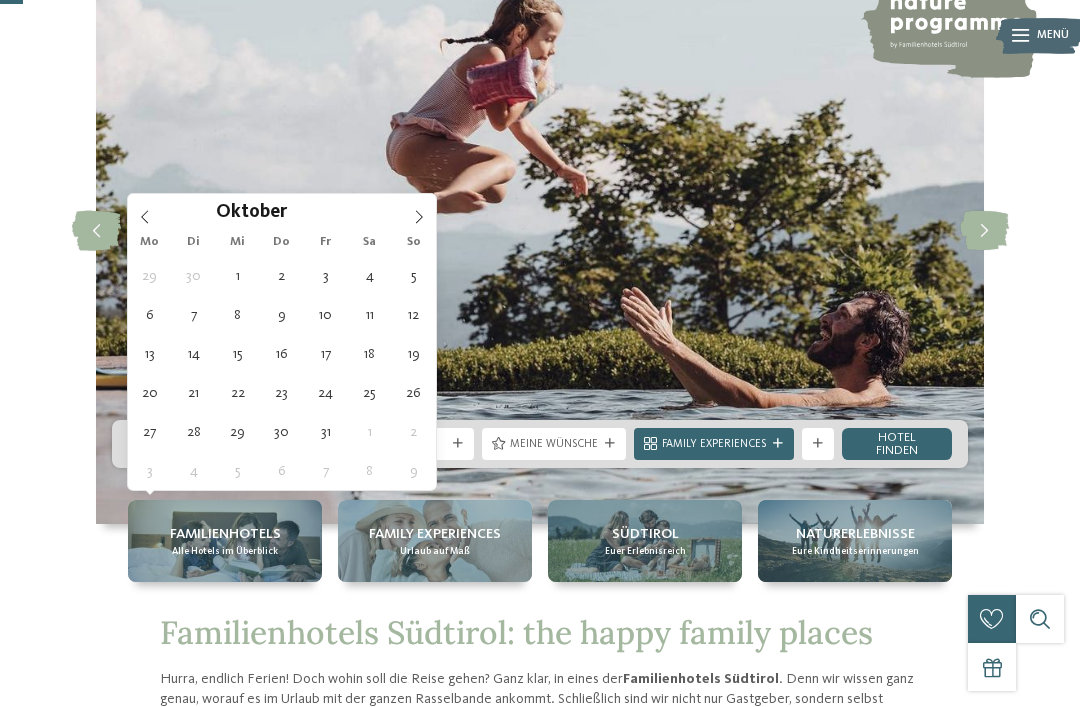 click 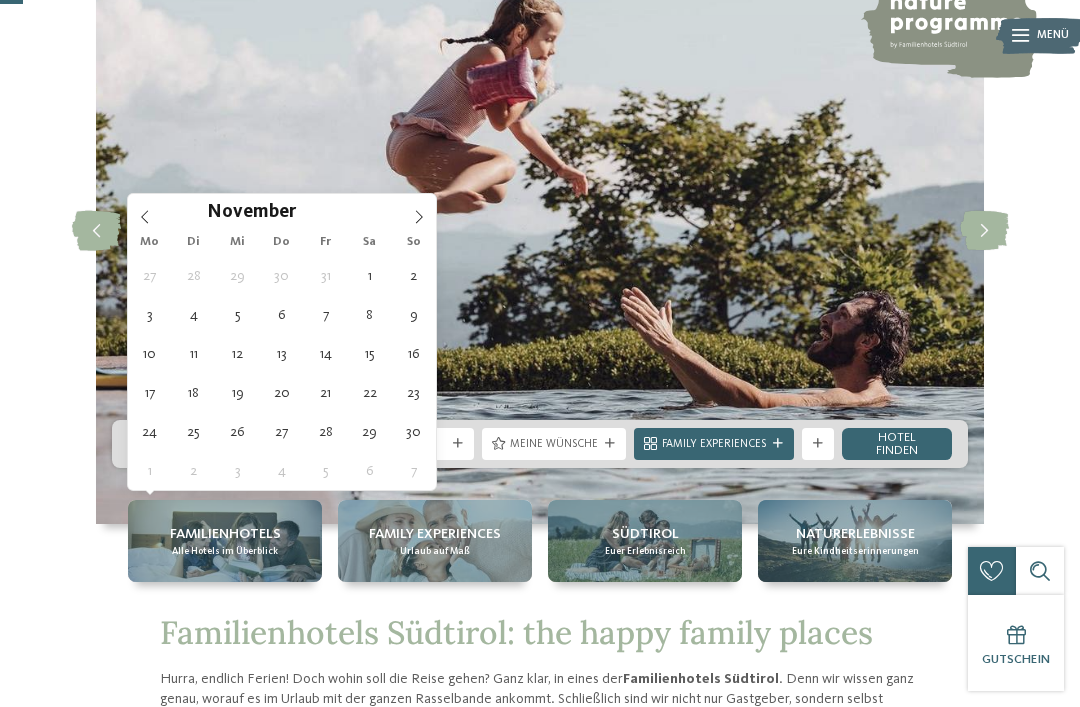 click 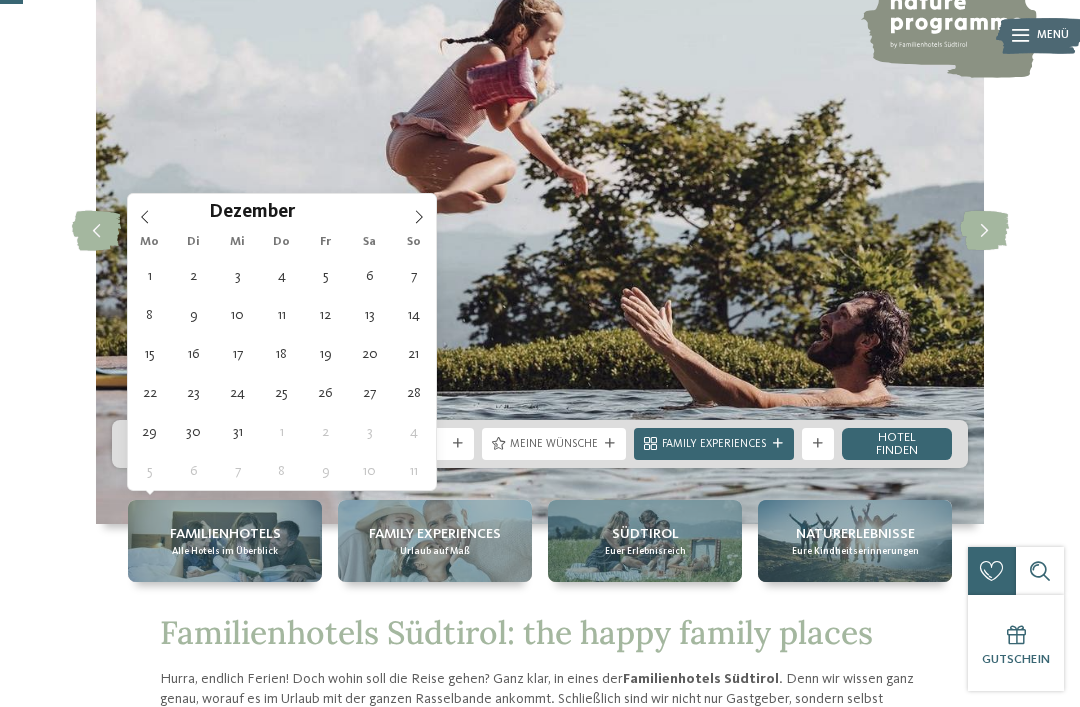 click 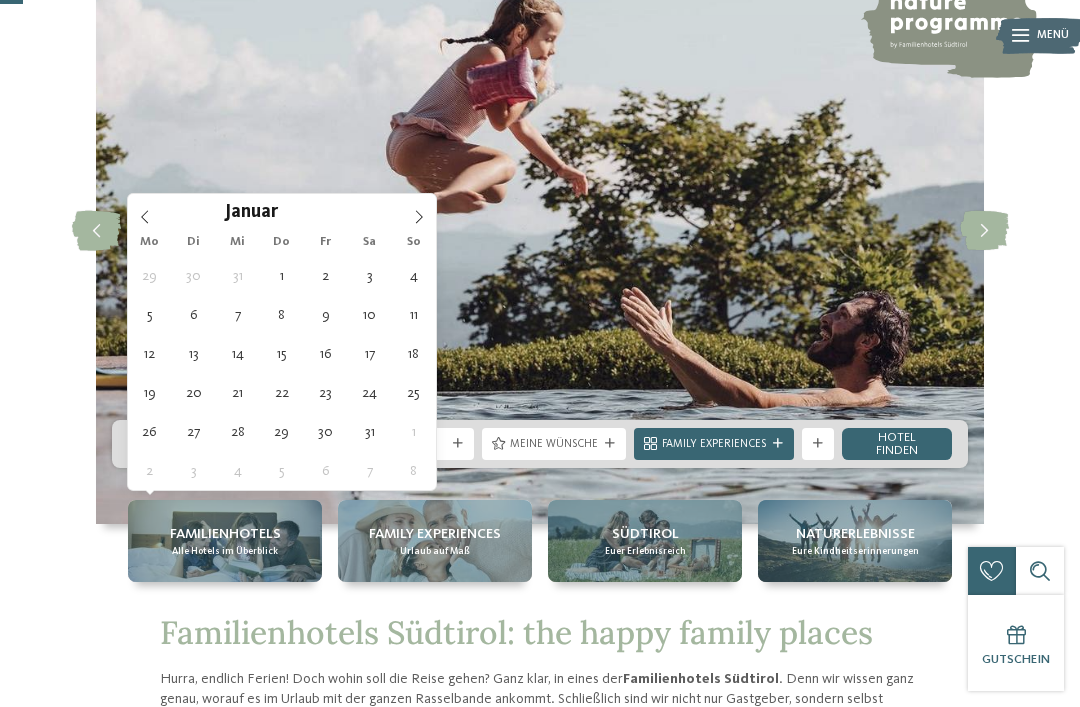 click 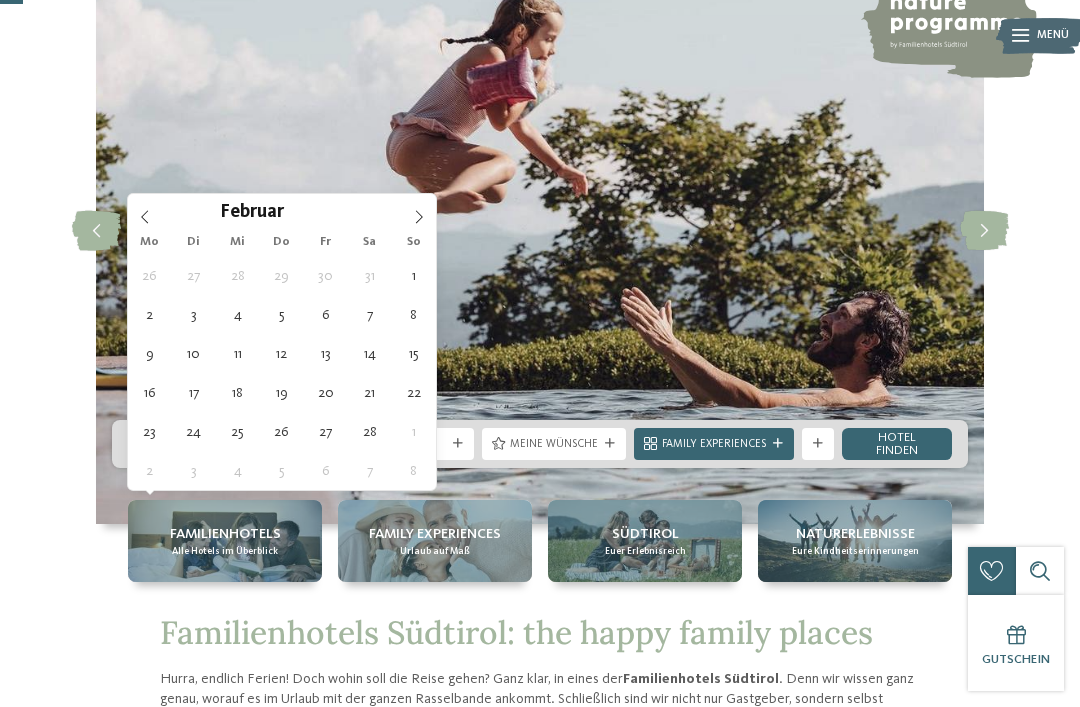 click 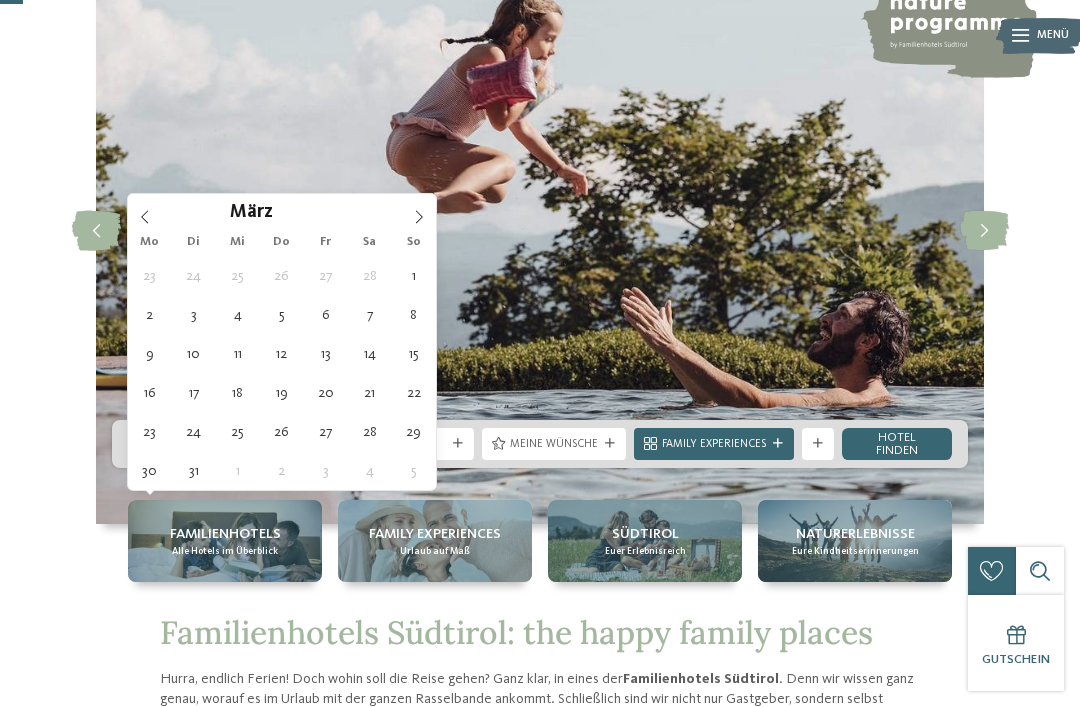 click 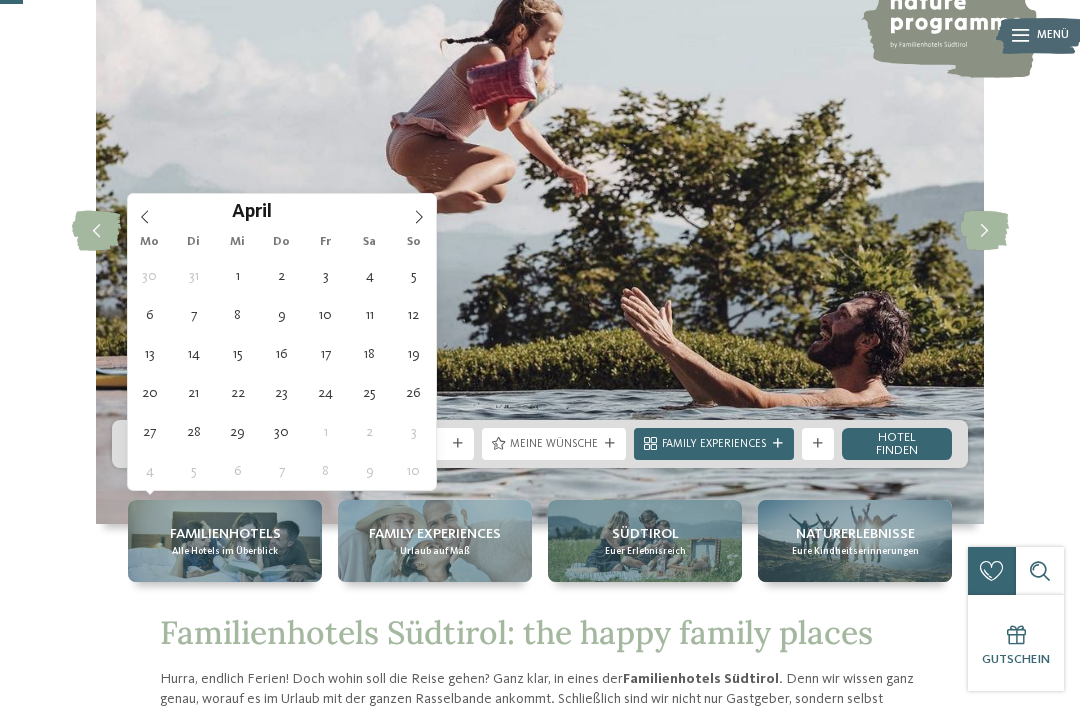 click on "April  ****" at bounding box center (282, 211) 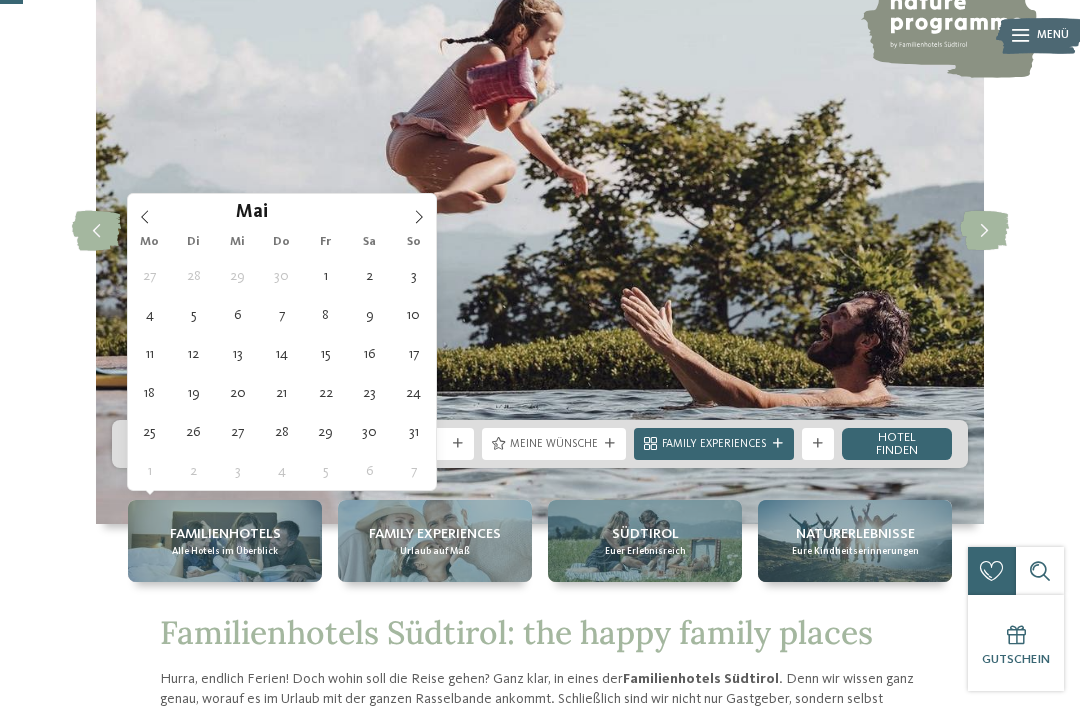click 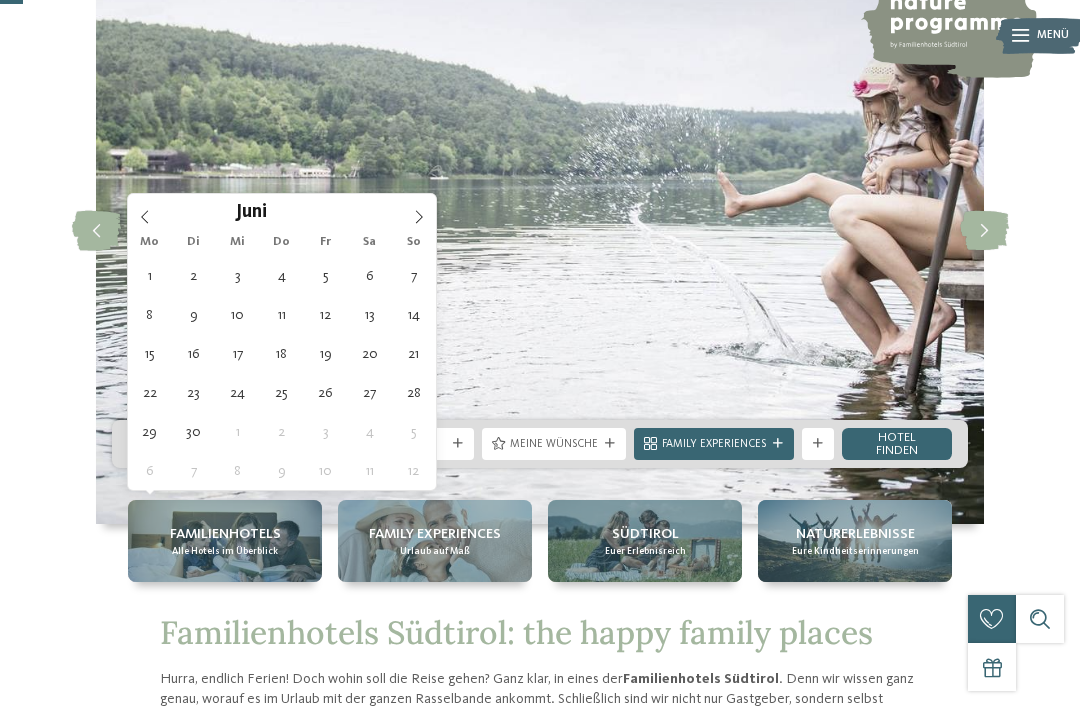click 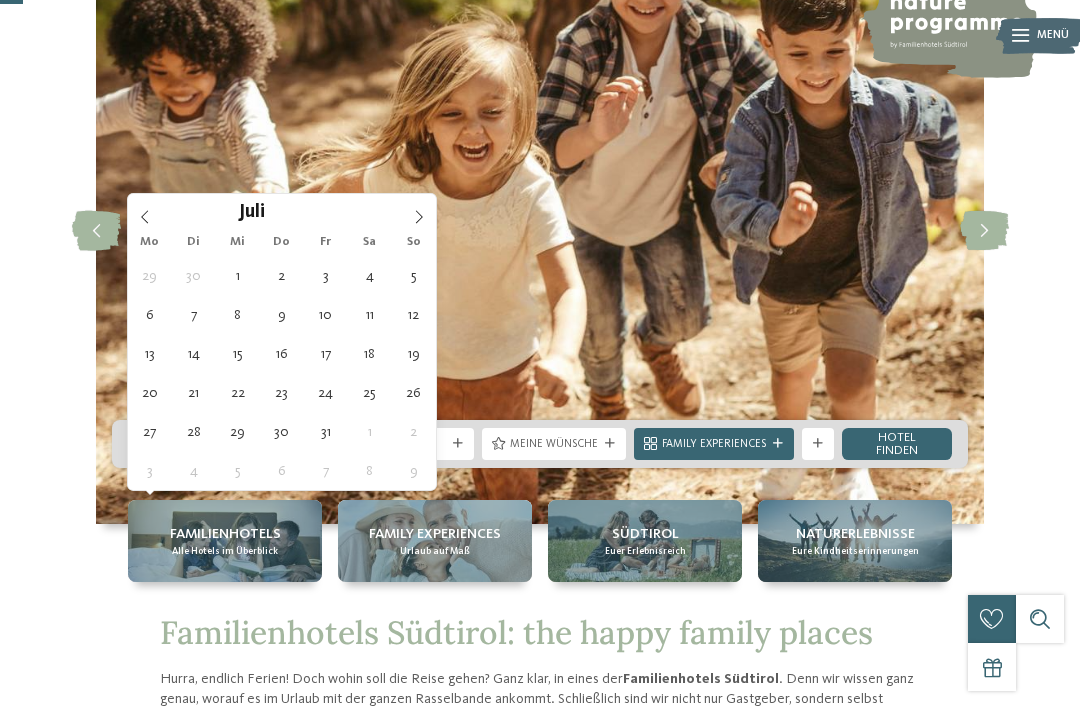 type on "25.07.2026" 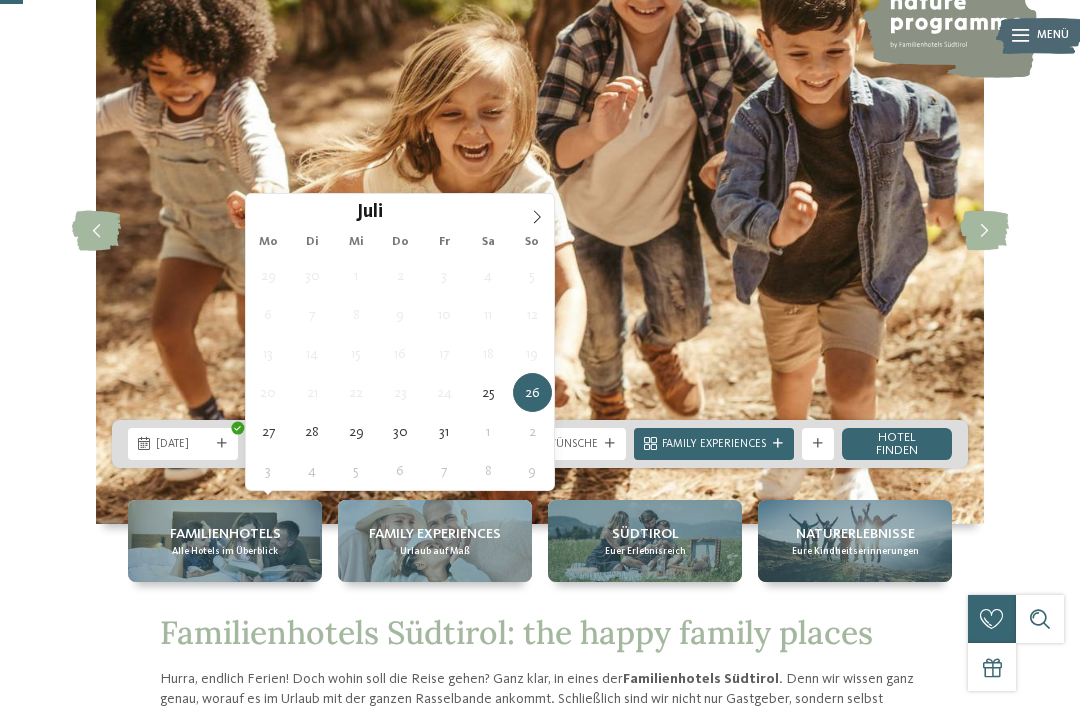 type on "****" 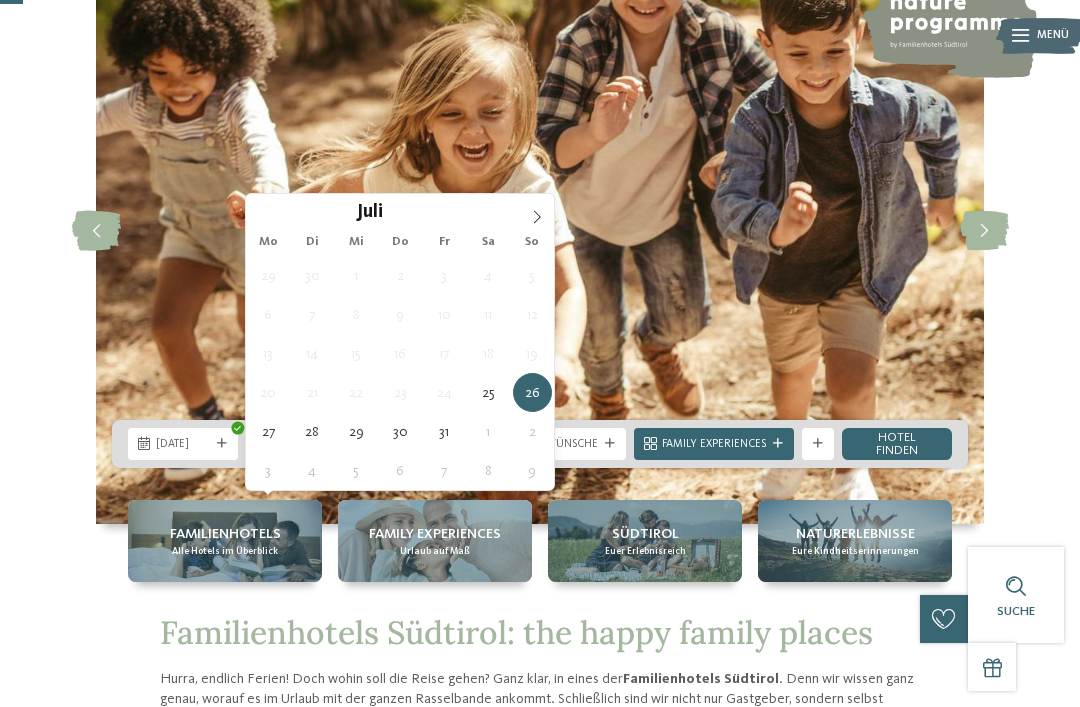 click 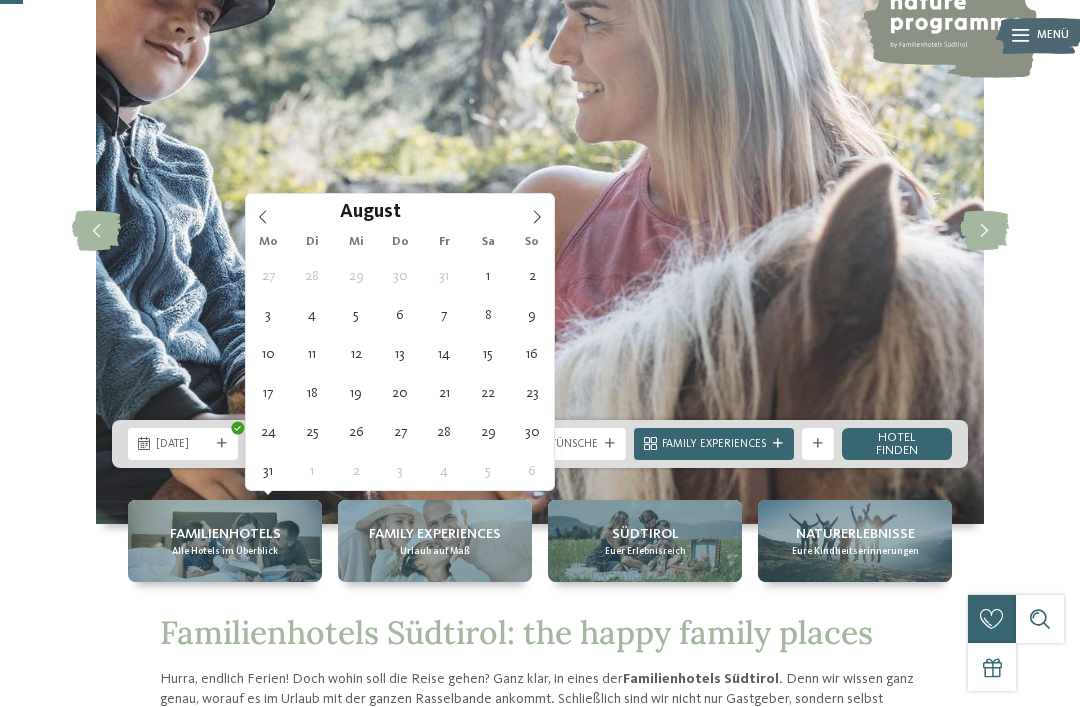 type on "01.08.2026" 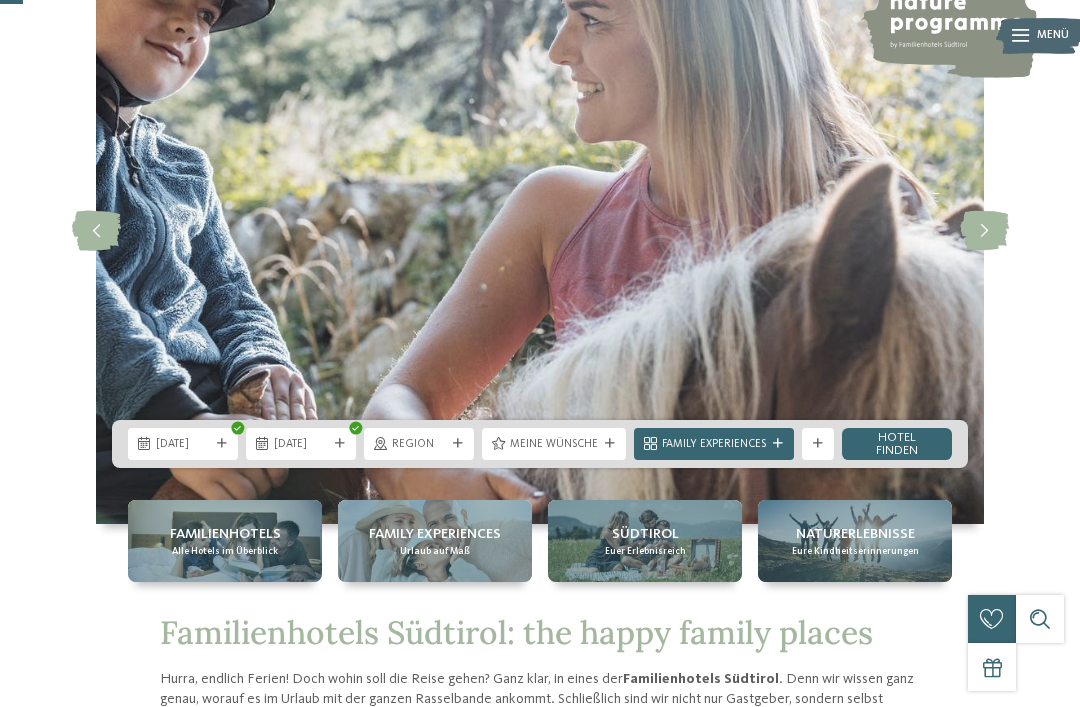 click on "Region" at bounding box center (419, 445) 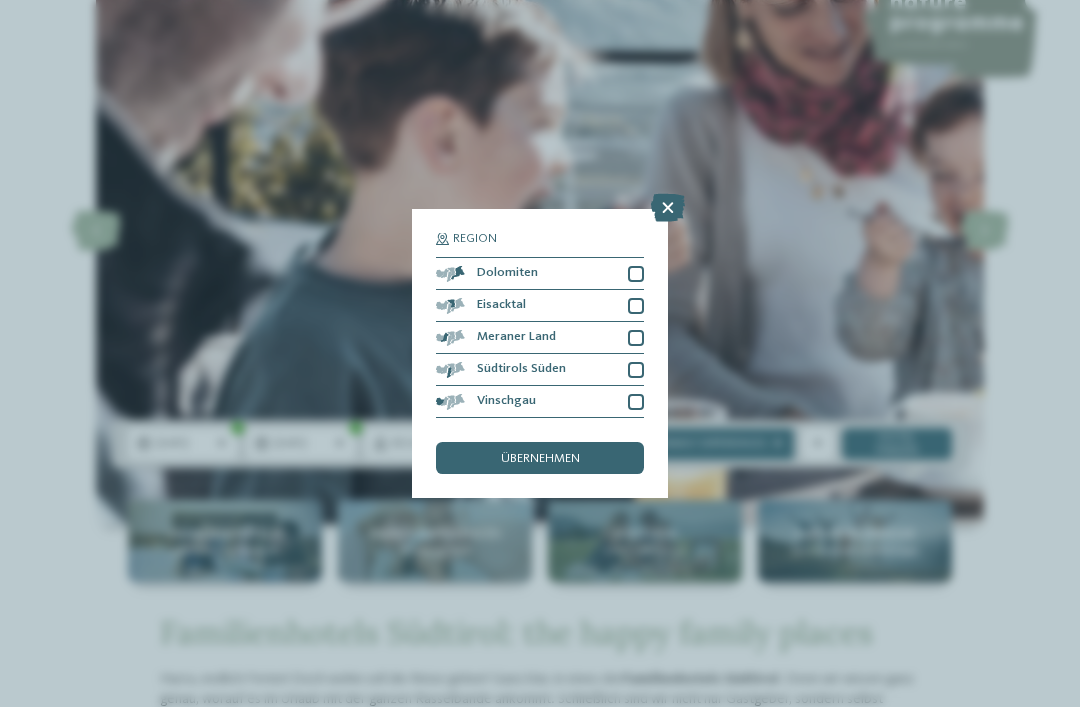click at bounding box center [636, 370] 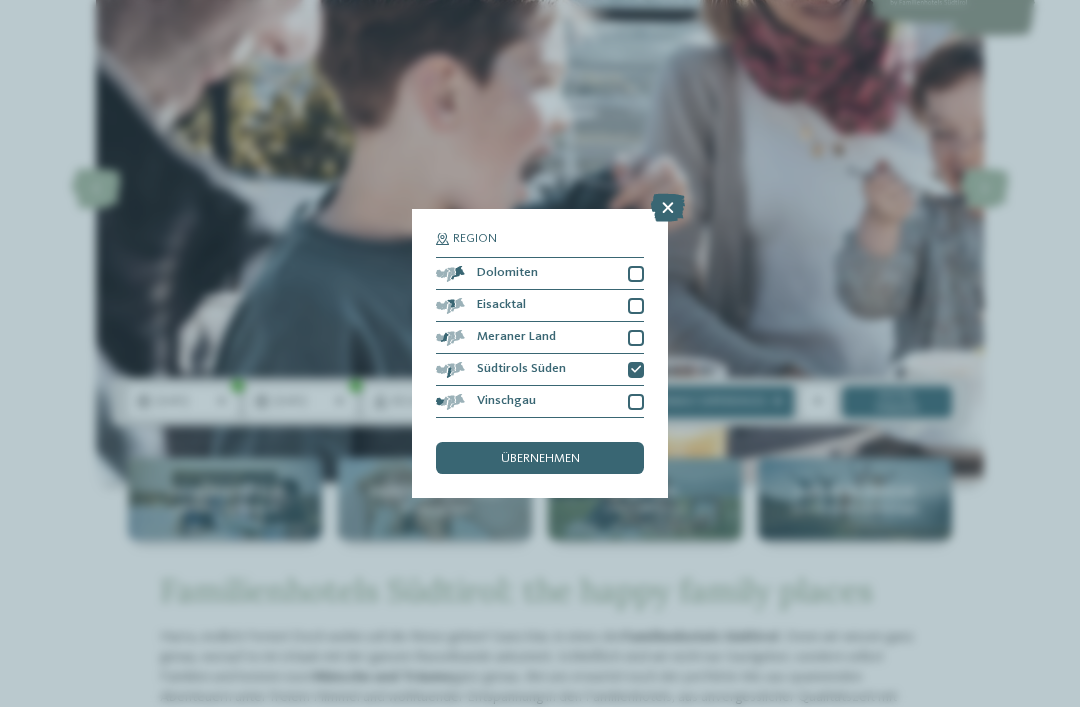 scroll, scrollTop: 184, scrollLeft: 0, axis: vertical 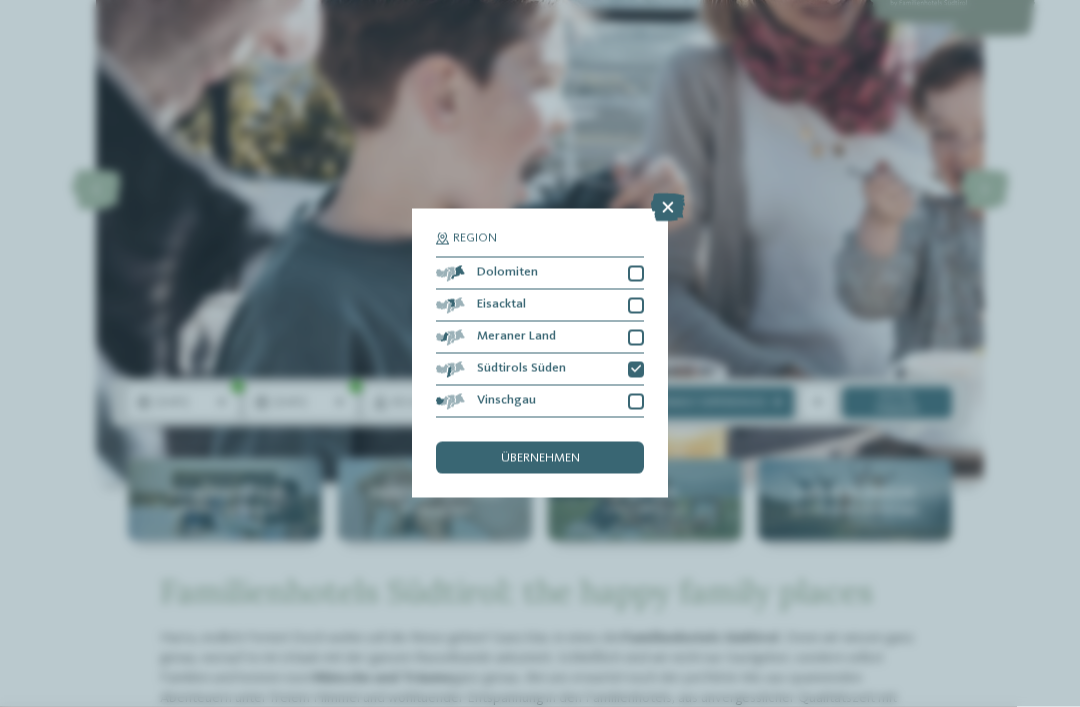 click at bounding box center (636, 338) 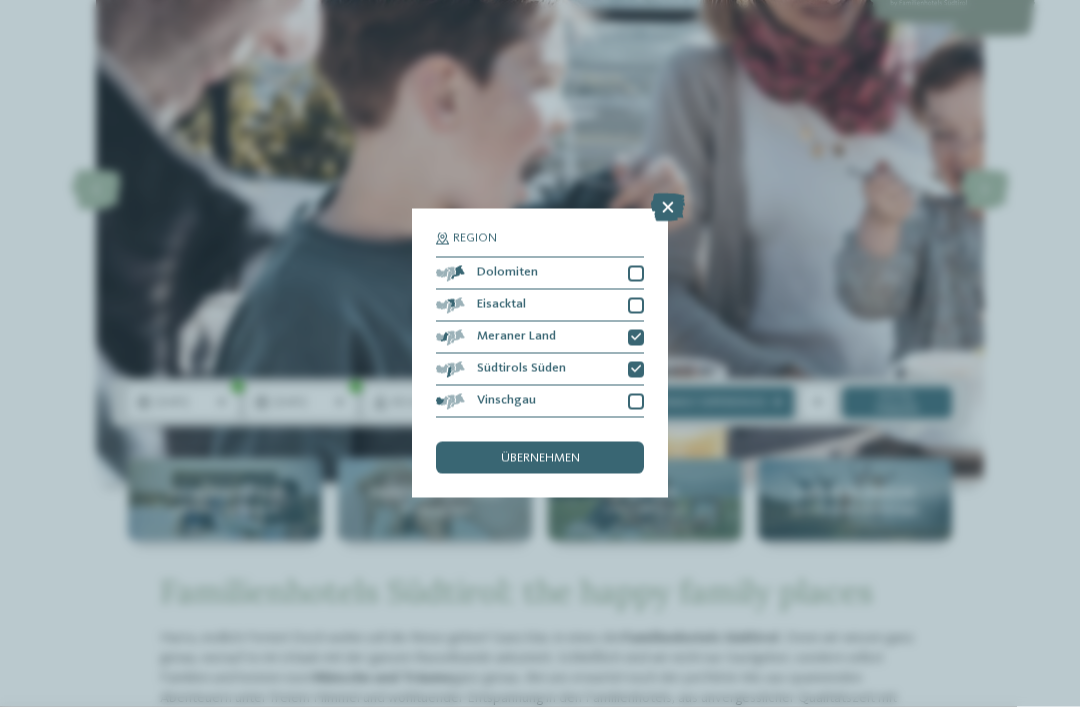 scroll, scrollTop: 185, scrollLeft: 0, axis: vertical 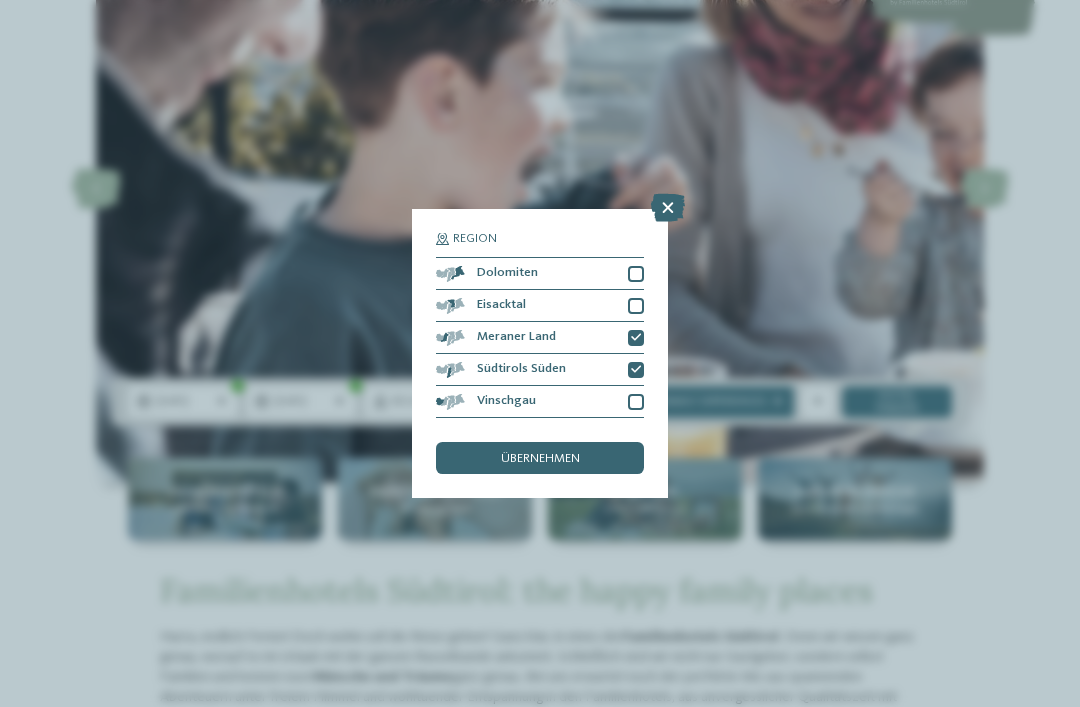 click on "übernehmen" at bounding box center (540, 459) 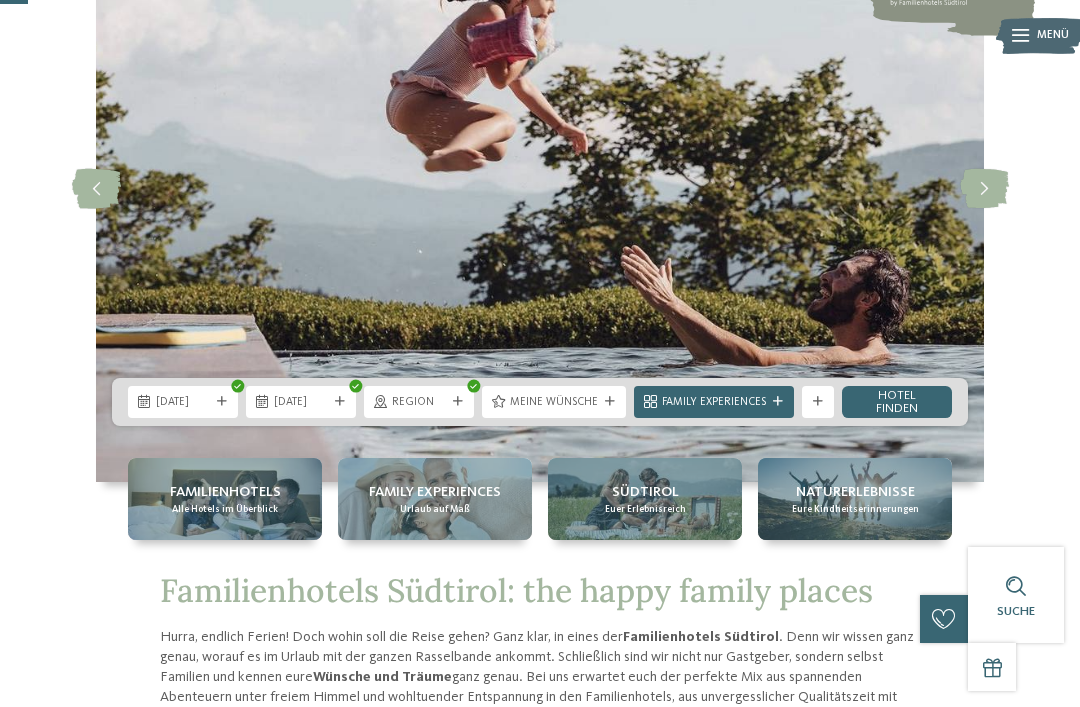click on "Family Experiences" at bounding box center [714, 403] 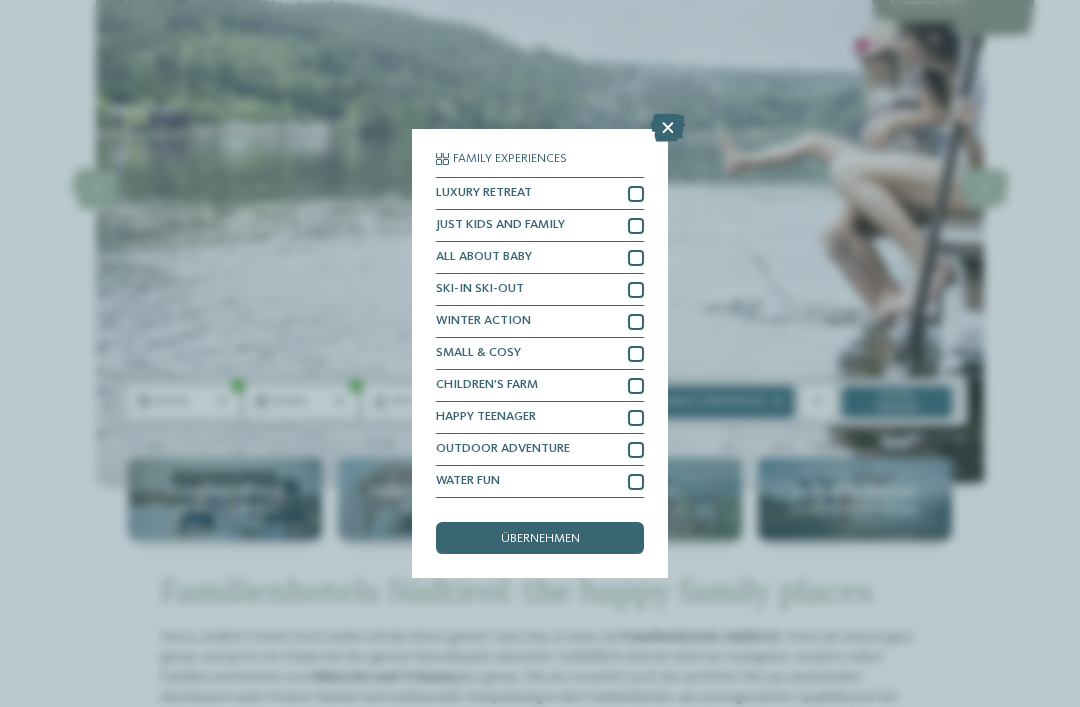 click at bounding box center (636, 226) 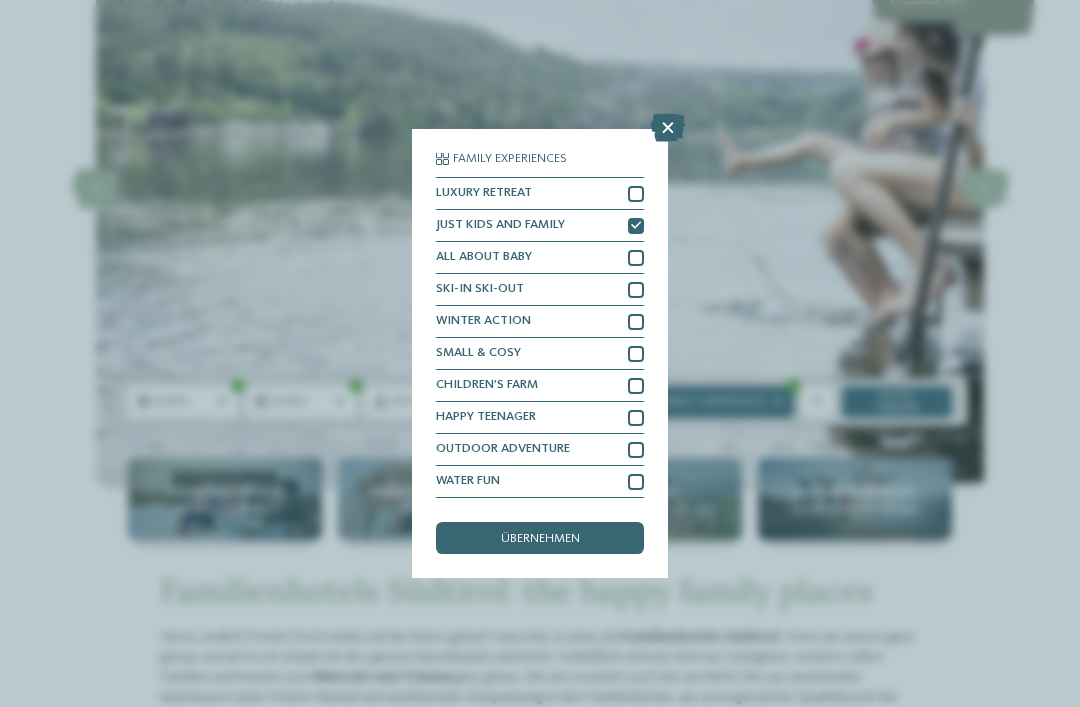 scroll, scrollTop: 62, scrollLeft: 0, axis: vertical 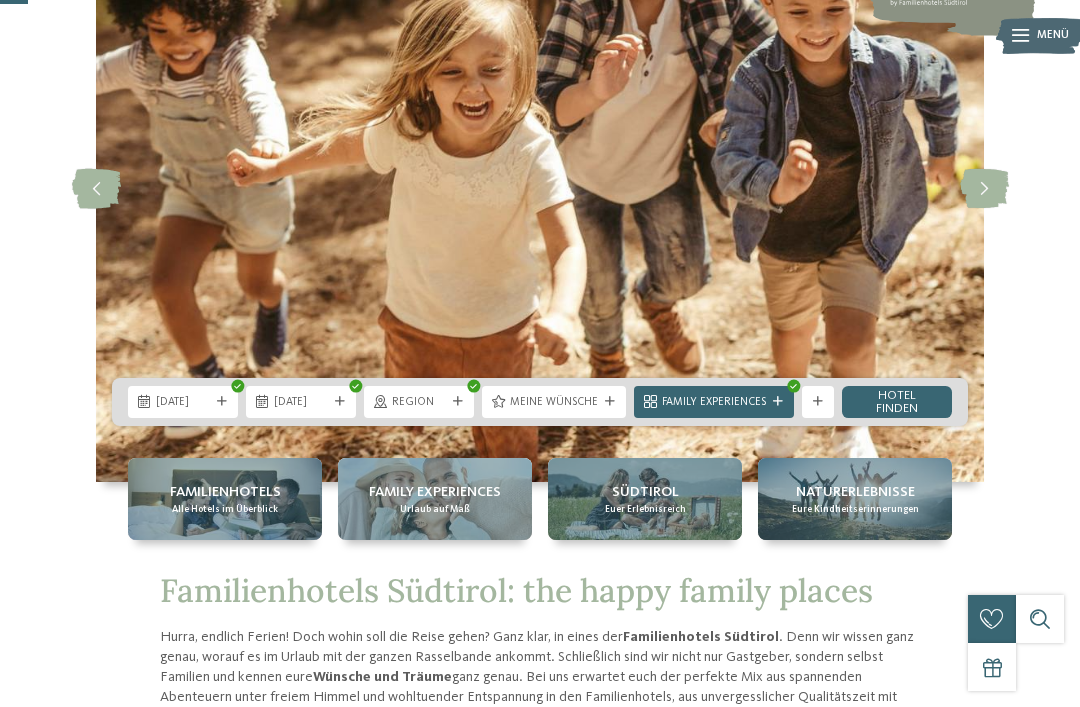 click on "Weitere Filter anzeigen" at bounding box center (818, 402) 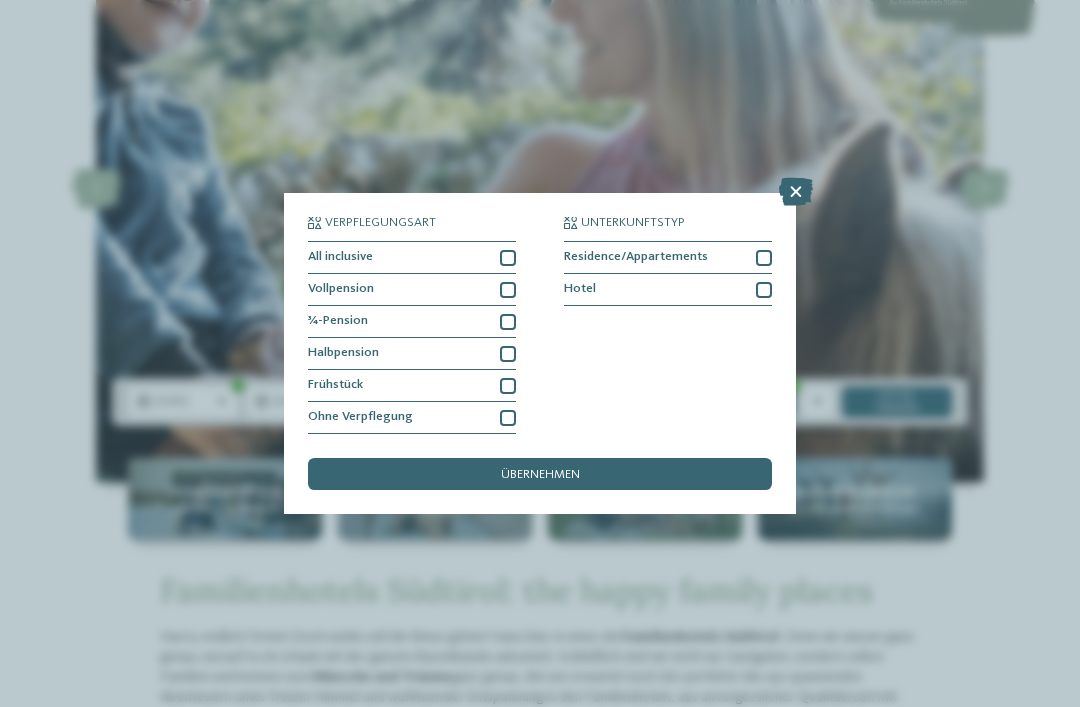 click at bounding box center (508, 354) 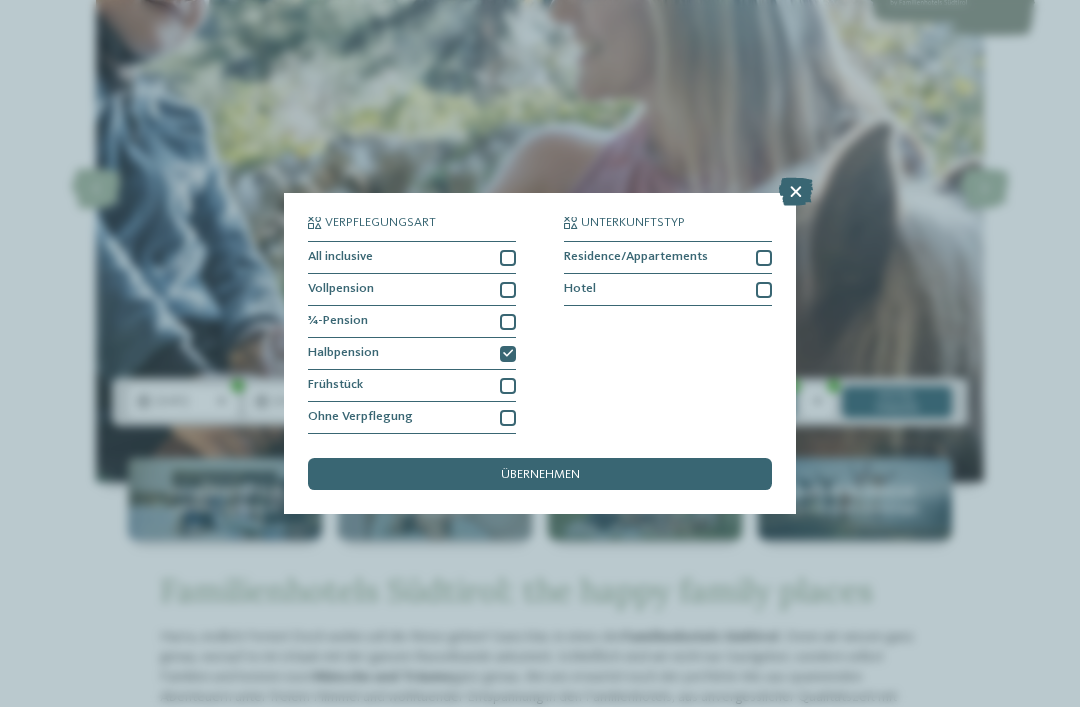 click on "Halbpension" at bounding box center (412, 354) 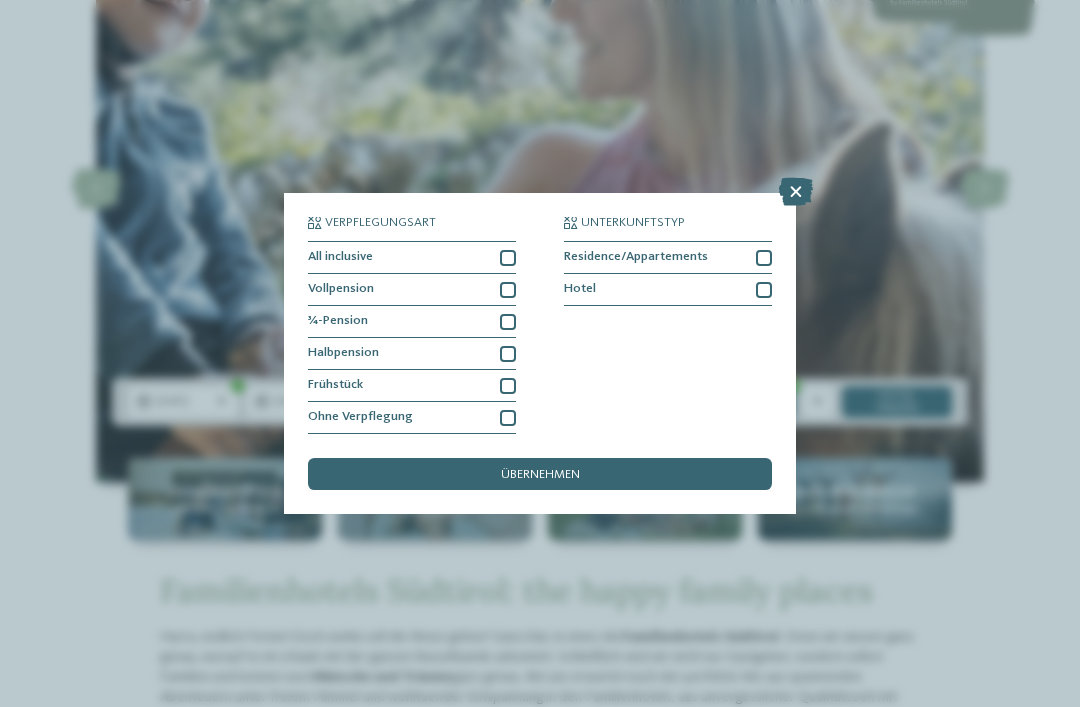 click on "übernehmen" at bounding box center [540, 475] 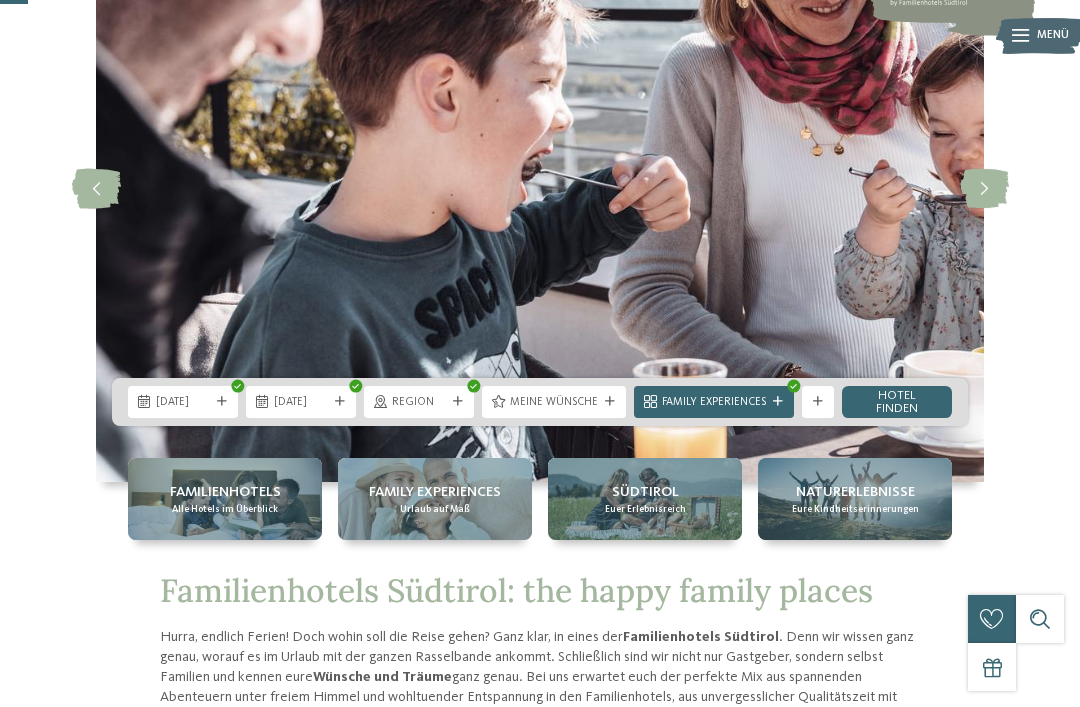 click on "Hotel finden" at bounding box center (897, 402) 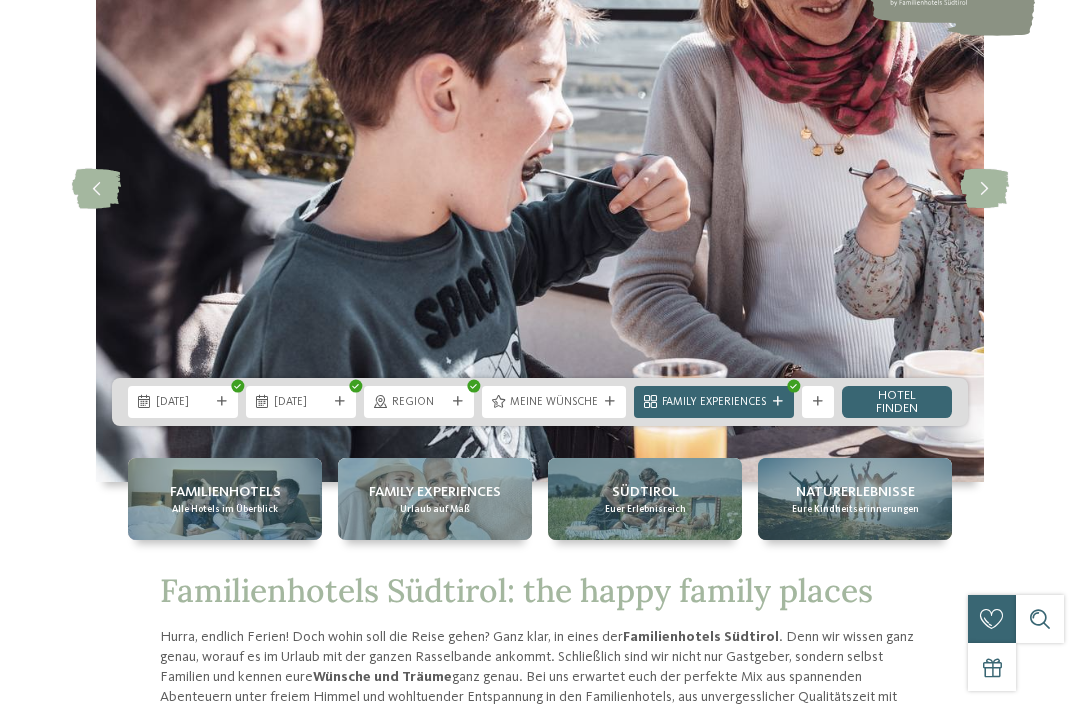 scroll, scrollTop: 0, scrollLeft: 0, axis: both 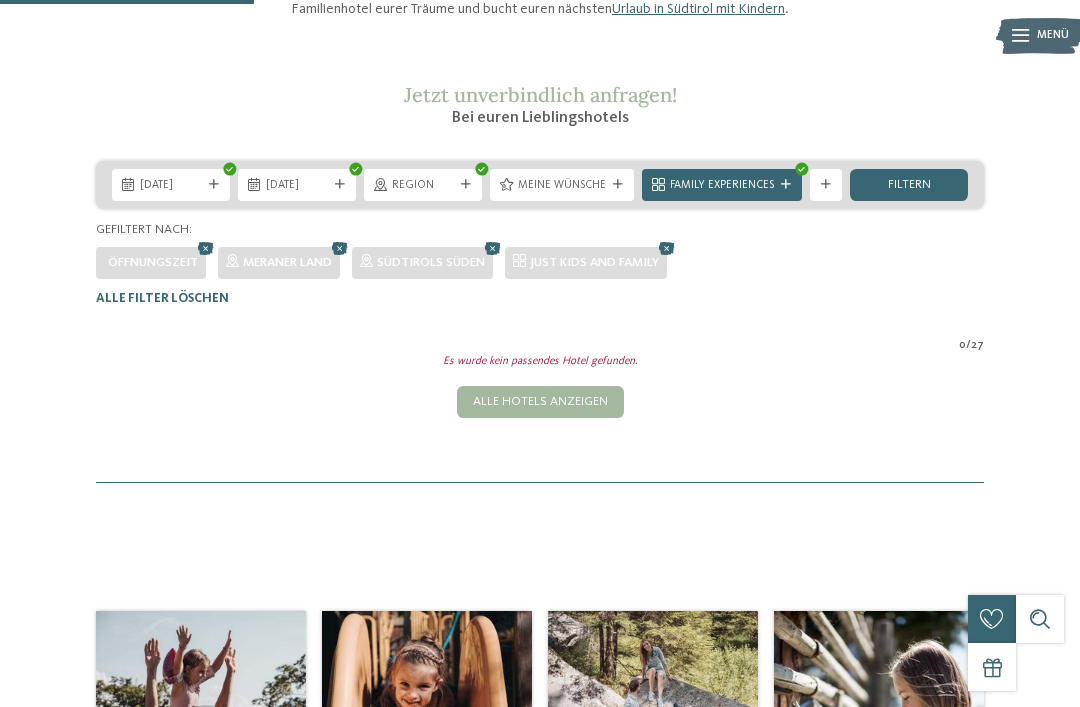 click at bounding box center (667, 248) 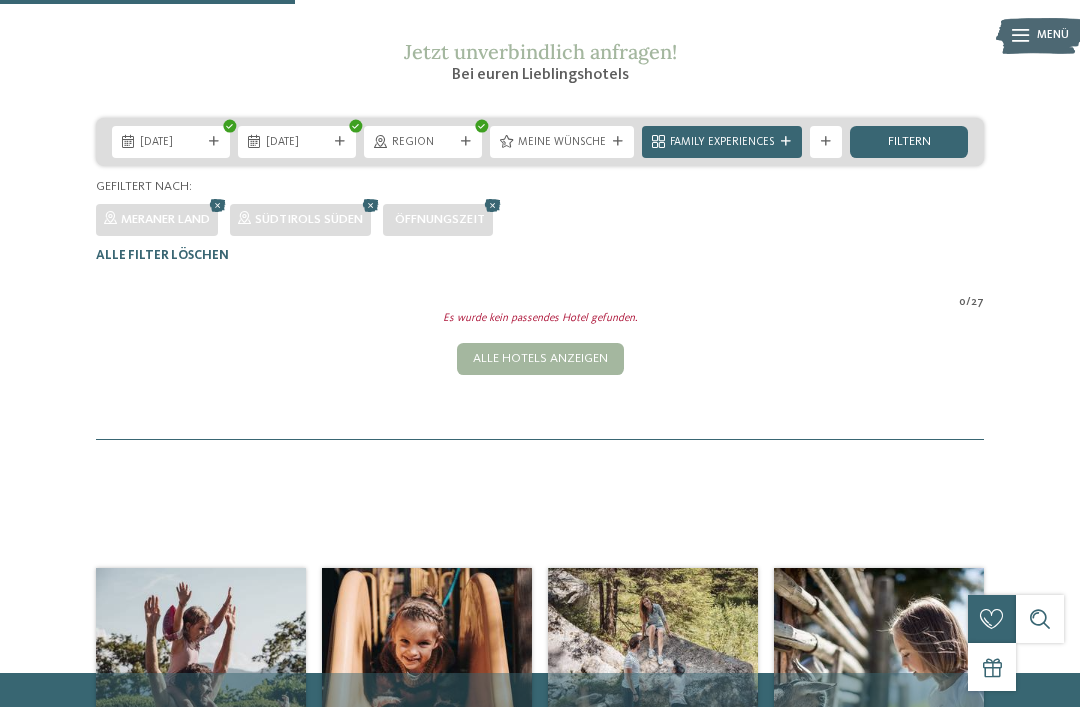 scroll, scrollTop: 240, scrollLeft: 0, axis: vertical 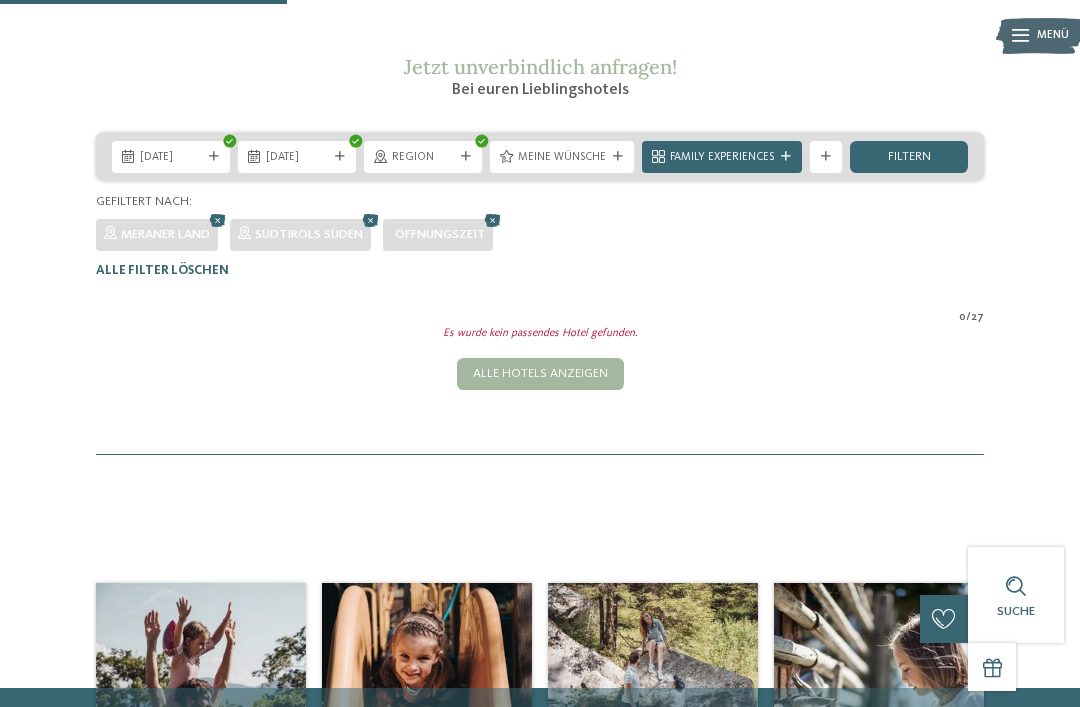 click at bounding box center [218, 220] 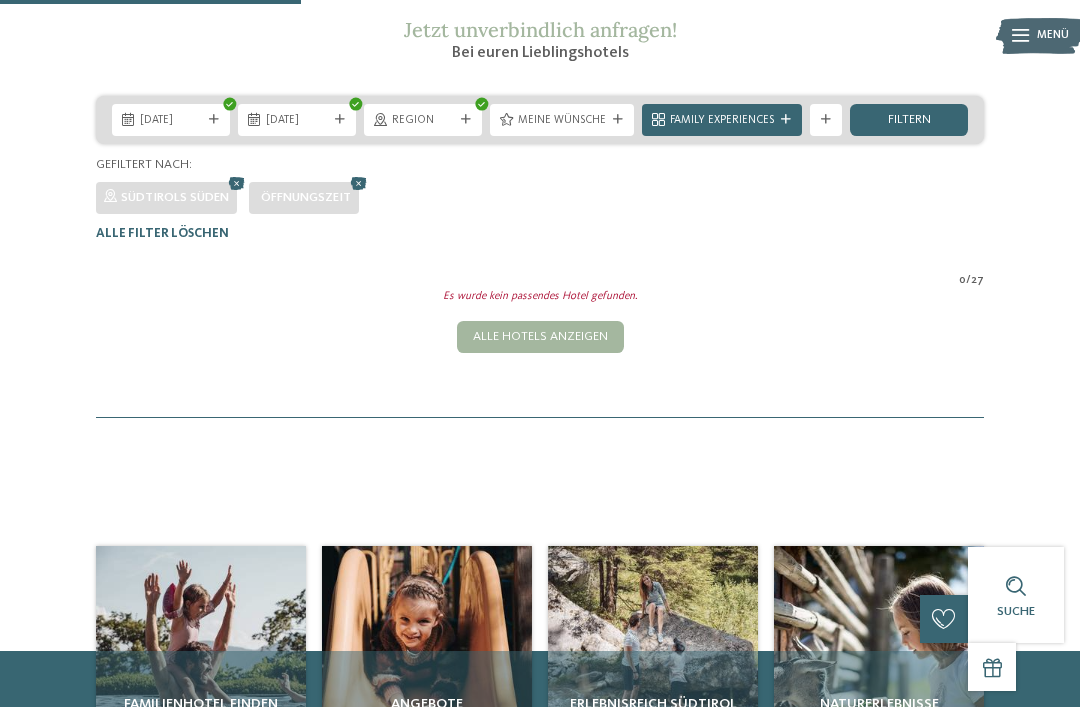 scroll, scrollTop: 228, scrollLeft: 0, axis: vertical 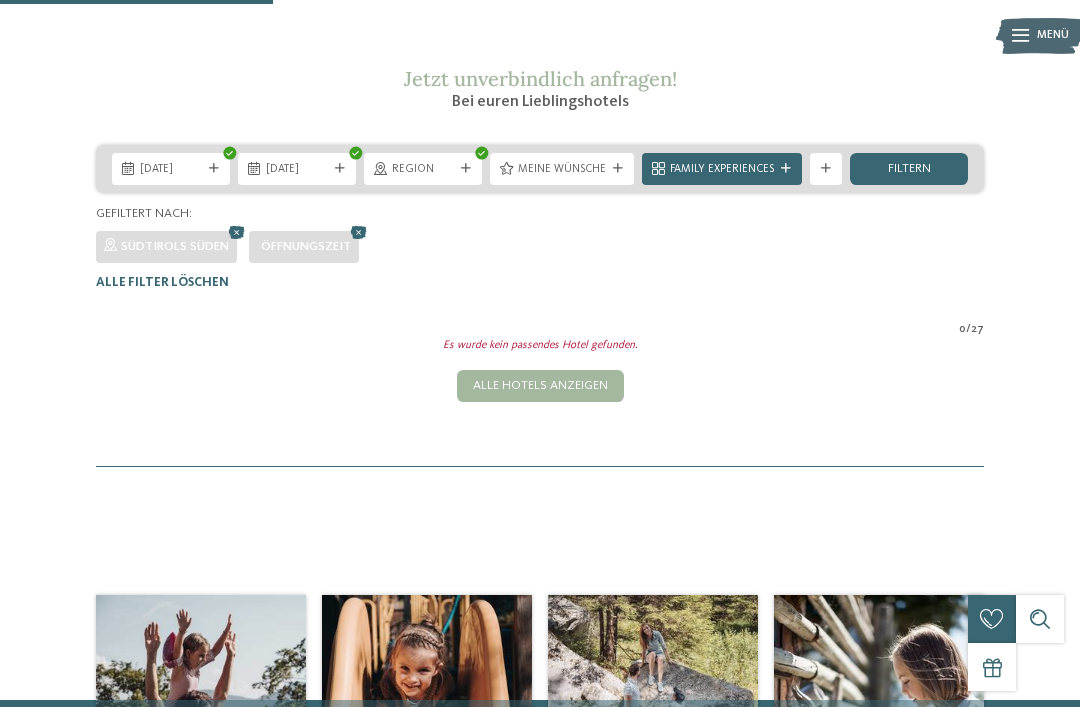 click on "Kleinen Moment noch – die Webseite wird geladen …
DE
IT" at bounding box center [540, 562] 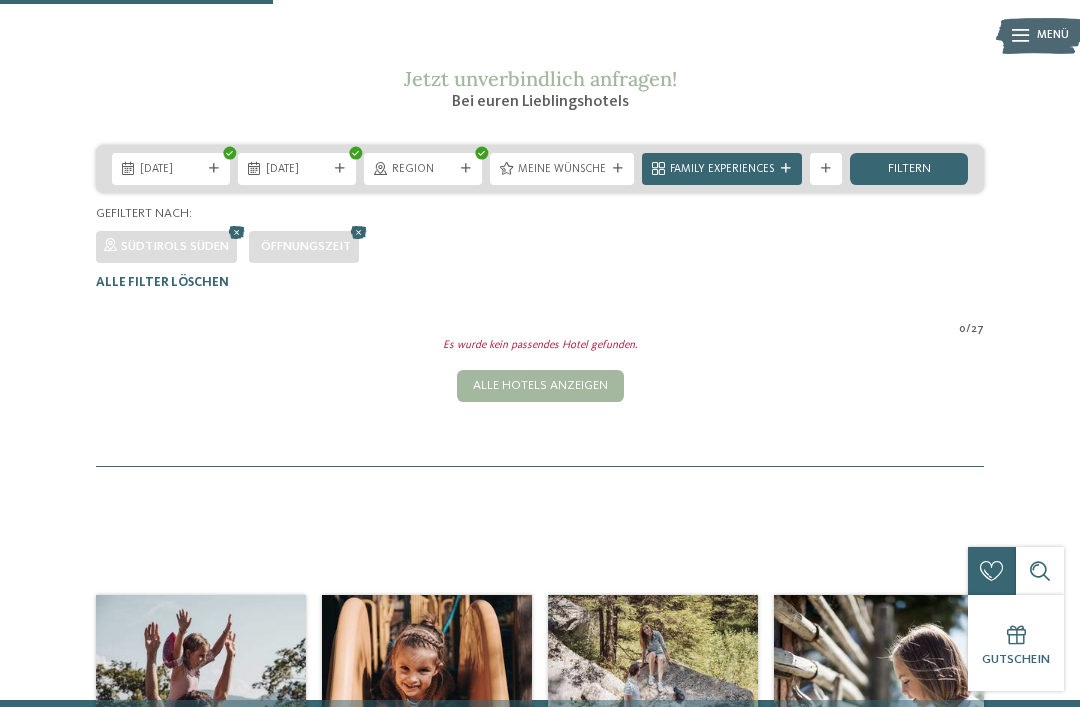 click on "Familienhotels Südtirol – von Familien für Familien
Die Expertinnen und Experten für naturnahe Ferien, die in Erinnerung bleiben
Die  Familienhotels Südtirol  sind so bunt wie das Leben, verfolgen aber alle die gleichen  Qualitätsversprechen . Findet jetzt das Familienhotel eurer Träume und bucht euren nächsten  Urlaub in Südtirol mit Kindern .
0 /" at bounding box center [540, 175] 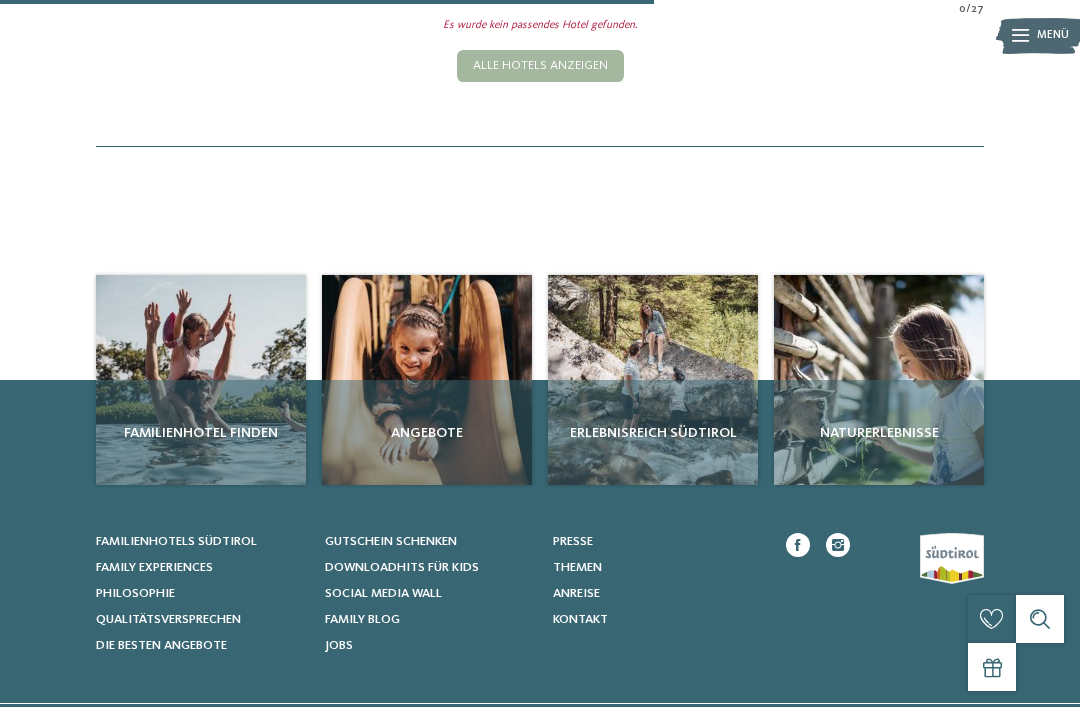 scroll, scrollTop: 547, scrollLeft: 0, axis: vertical 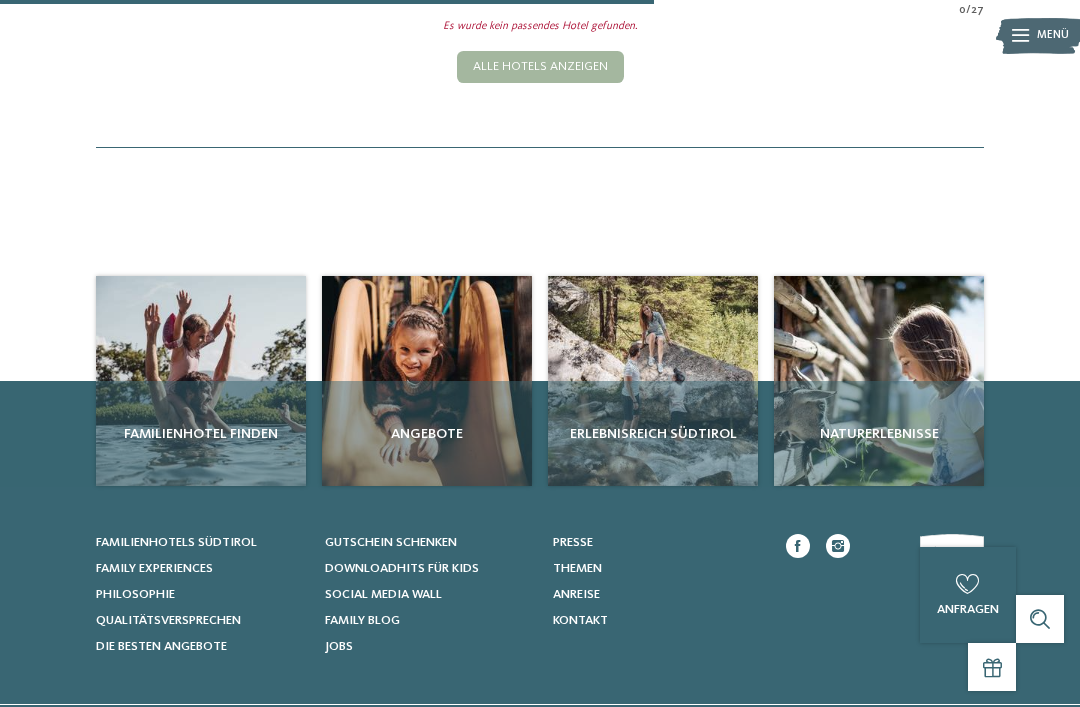 click on "Erlebnisreich Südtirol" at bounding box center (653, 433) 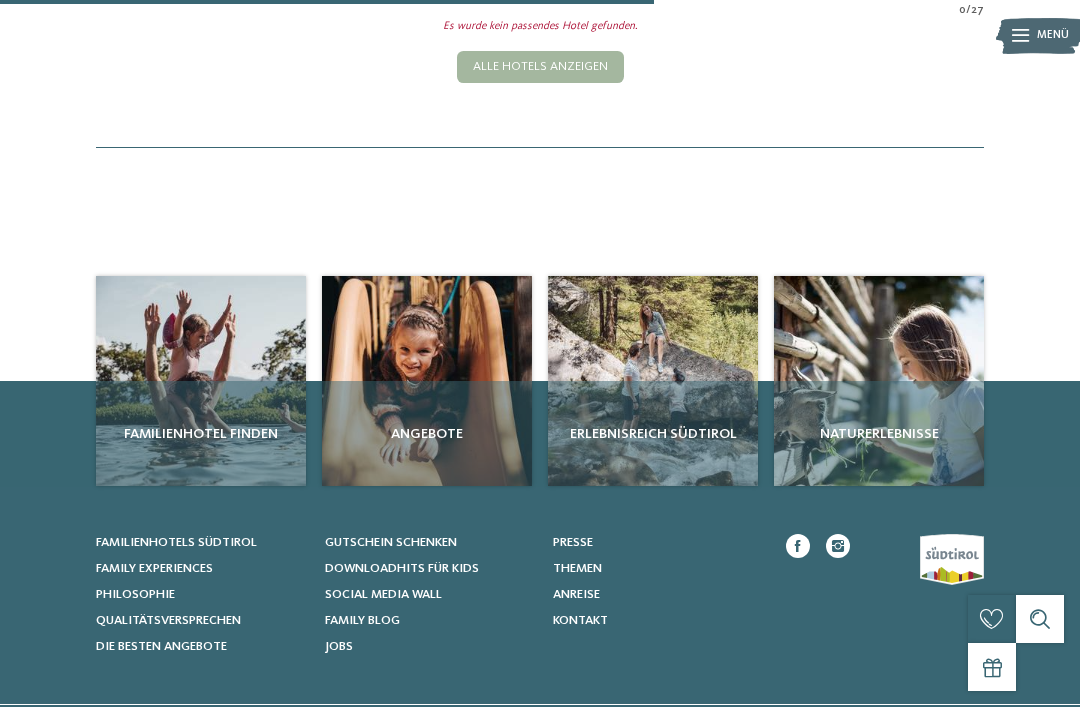 click at bounding box center (427, 381) 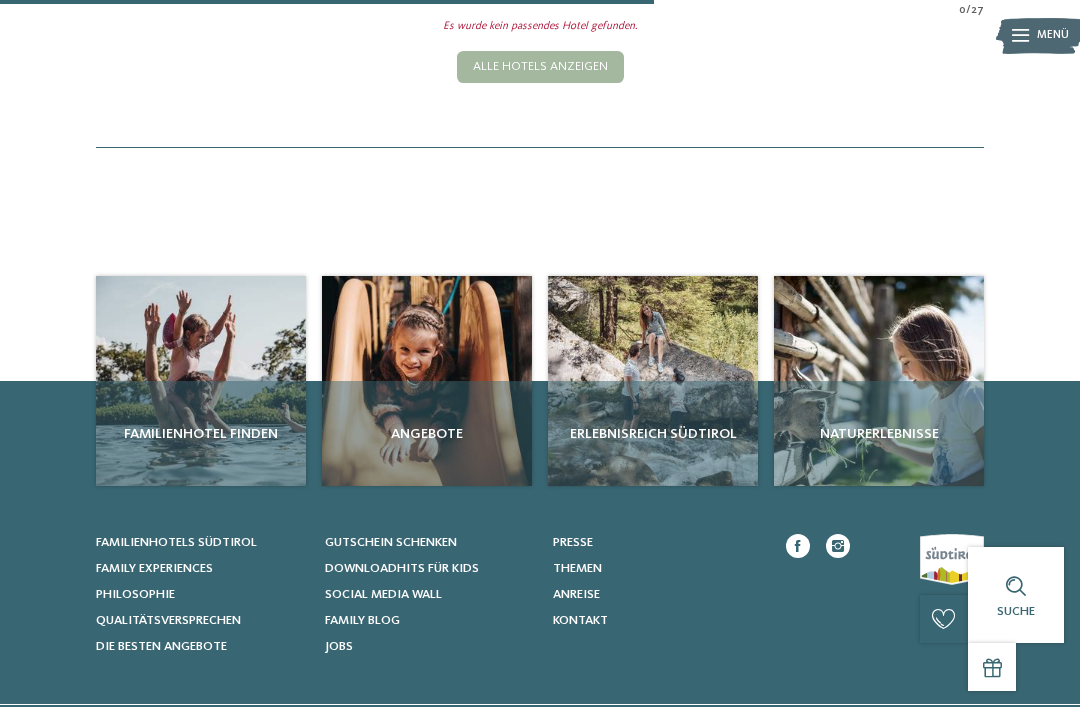click at bounding box center (201, 381) 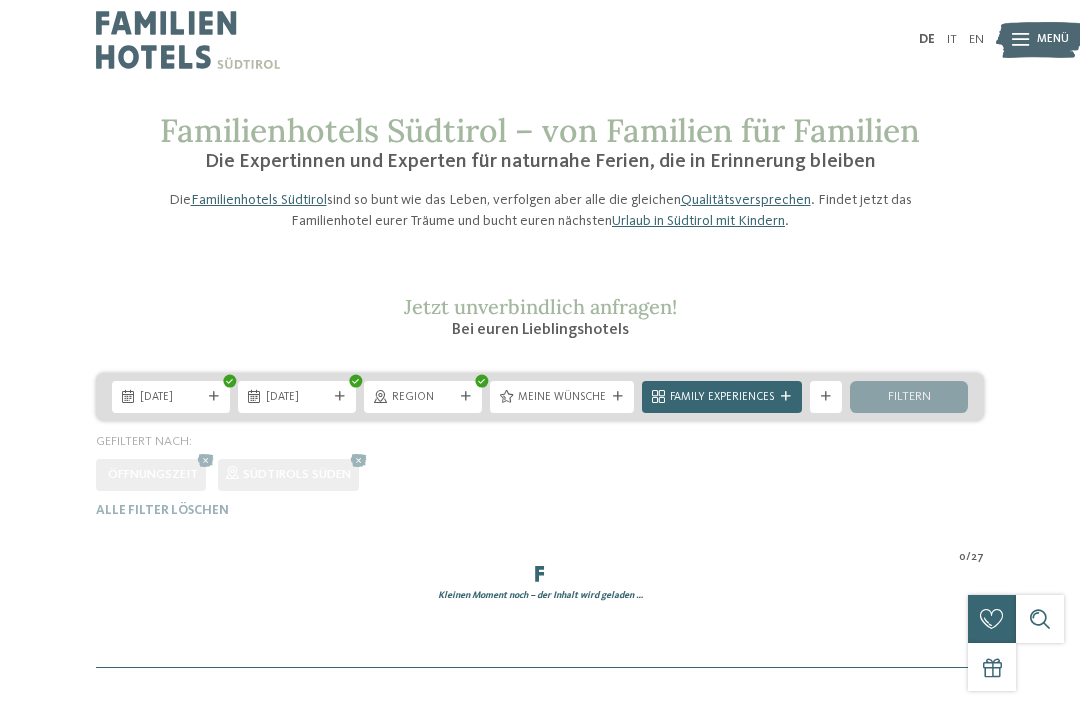 scroll, scrollTop: 0, scrollLeft: 0, axis: both 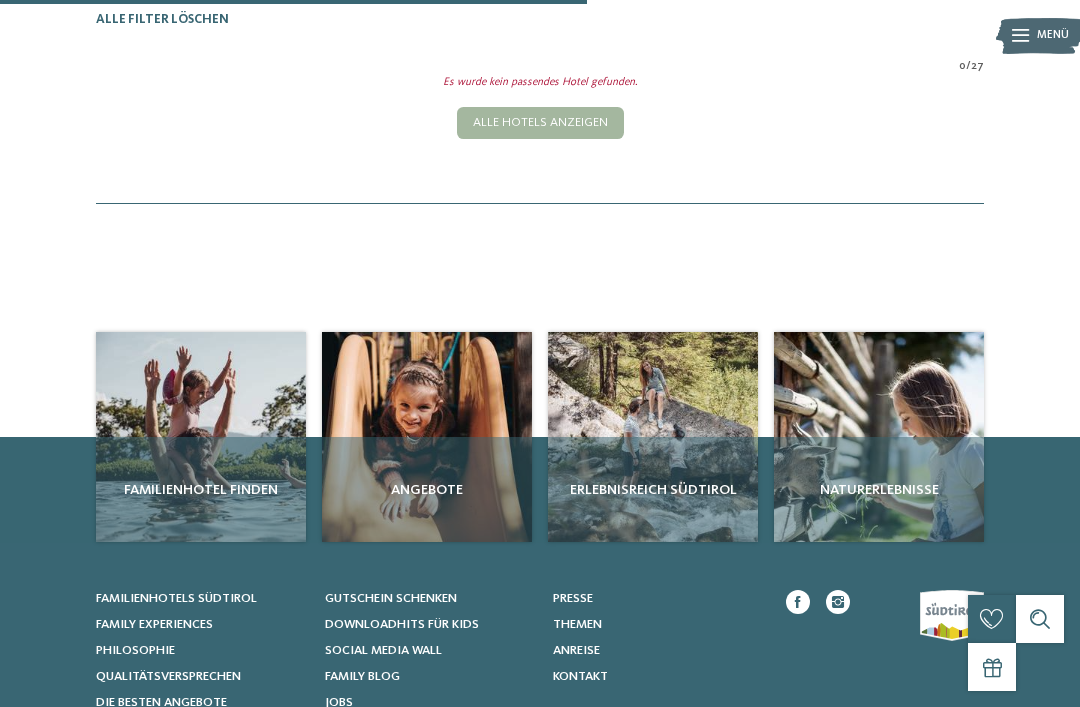 click on "Familienhotel finden" at bounding box center [201, 489] 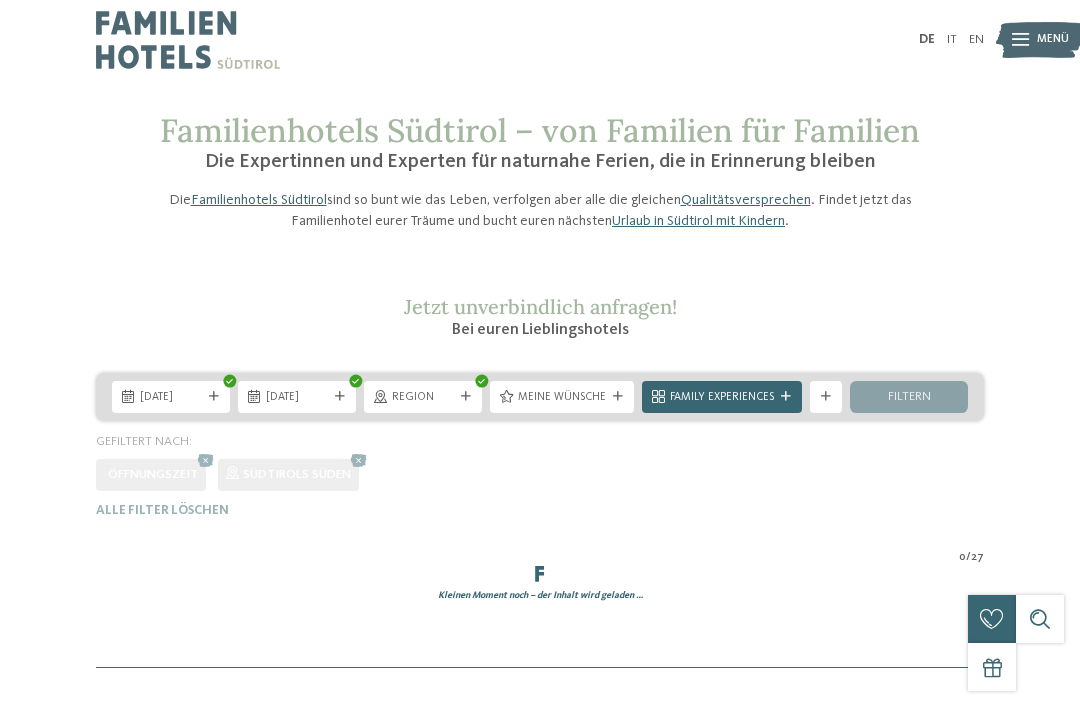scroll, scrollTop: 0, scrollLeft: 0, axis: both 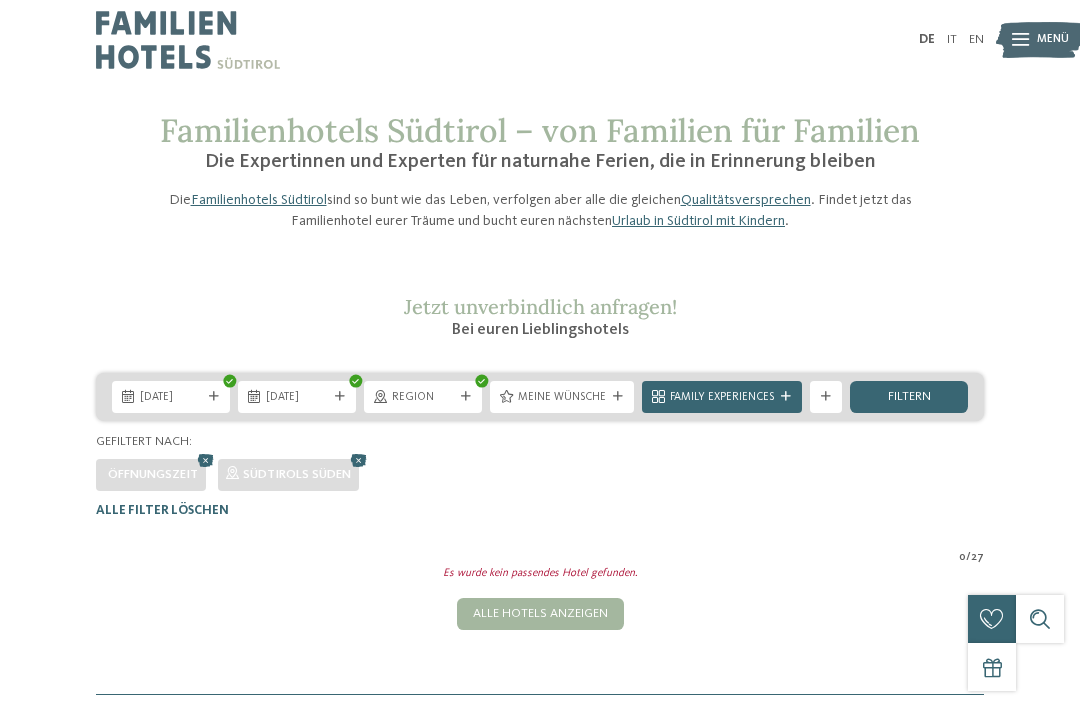 click at bounding box center (206, 460) 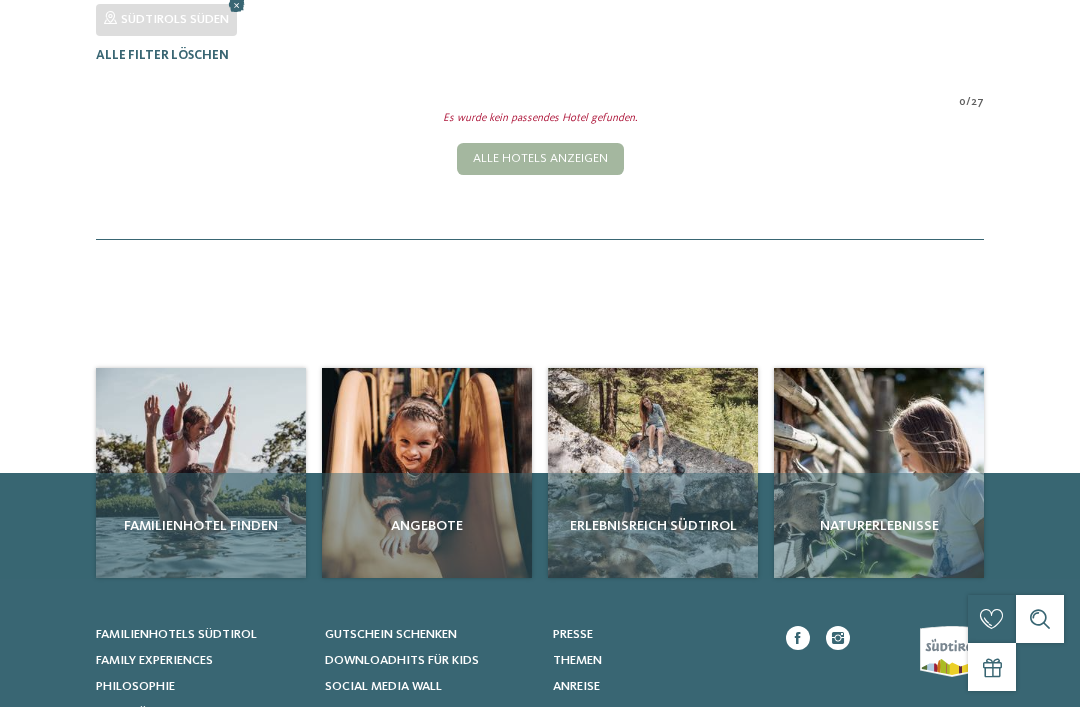scroll, scrollTop: 491, scrollLeft: 0, axis: vertical 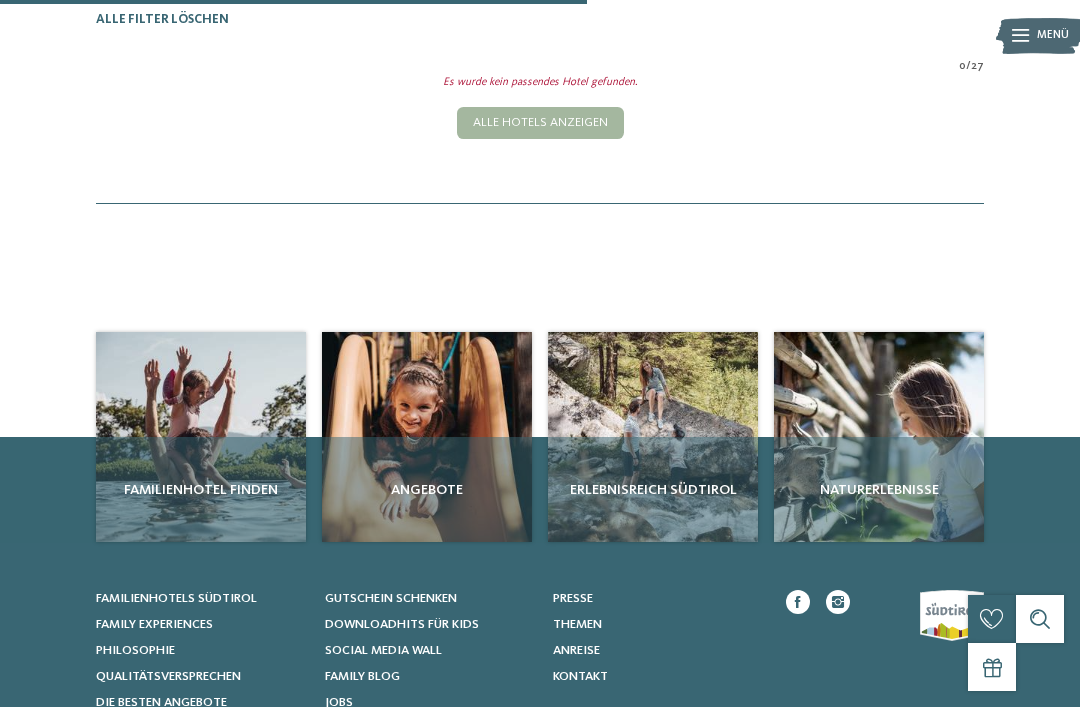 click on "Familienhotel finden" at bounding box center [201, 489] 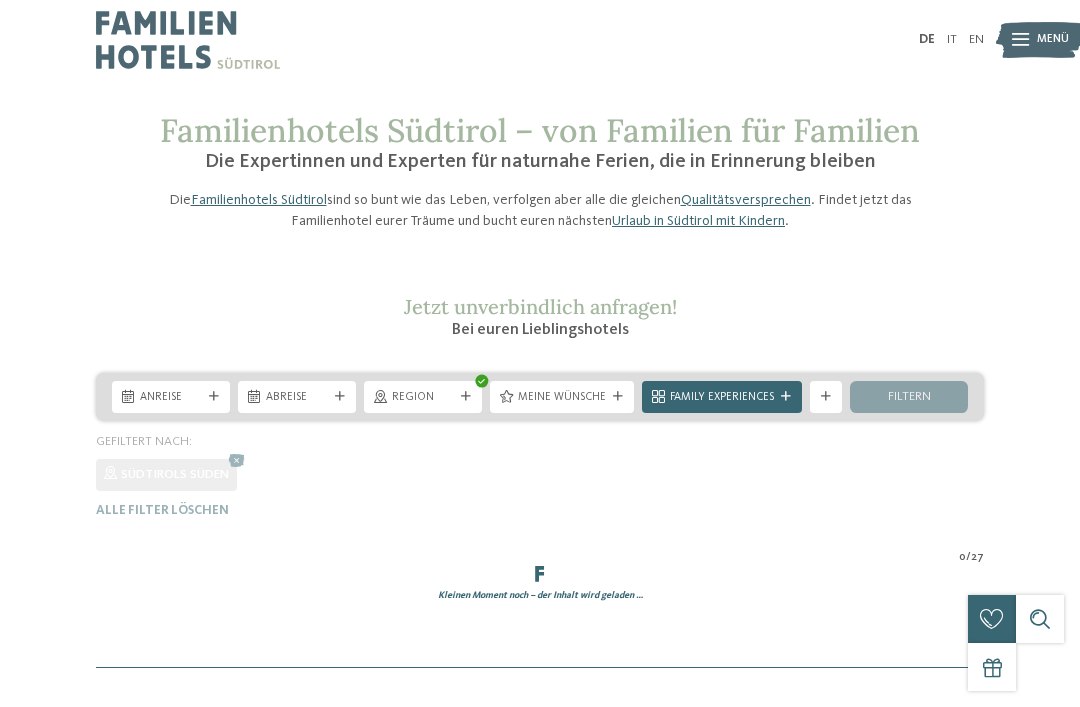 scroll, scrollTop: 0, scrollLeft: 0, axis: both 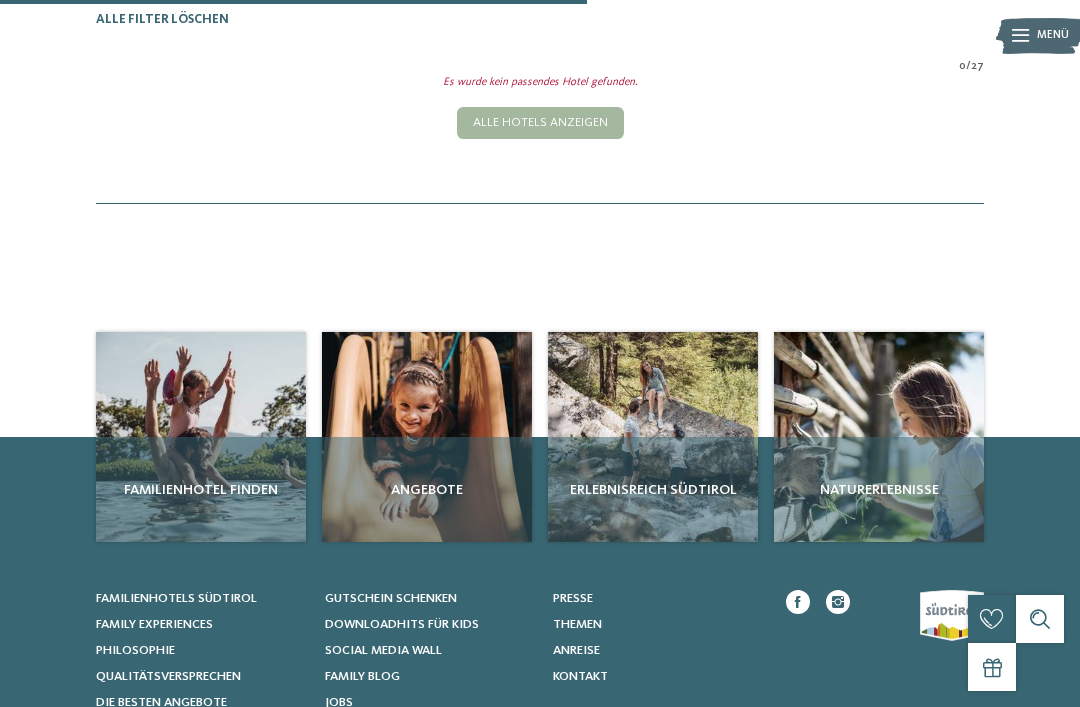 click on "Alle Hotels anzeigen" at bounding box center [540, 123] 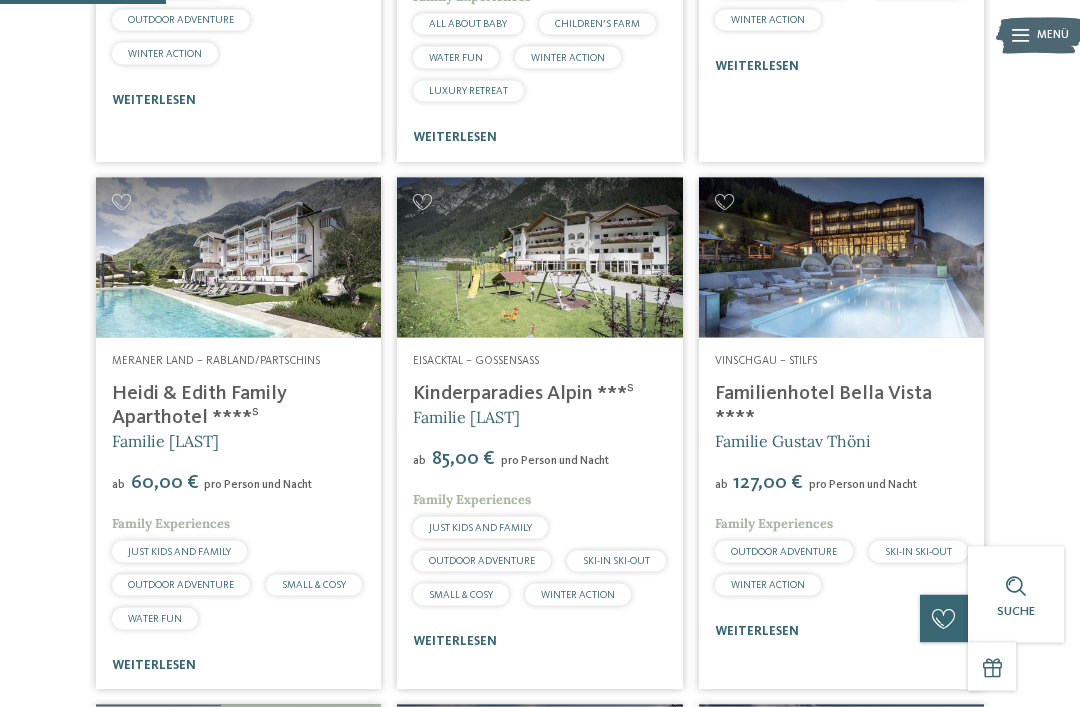 scroll, scrollTop: 858, scrollLeft: 0, axis: vertical 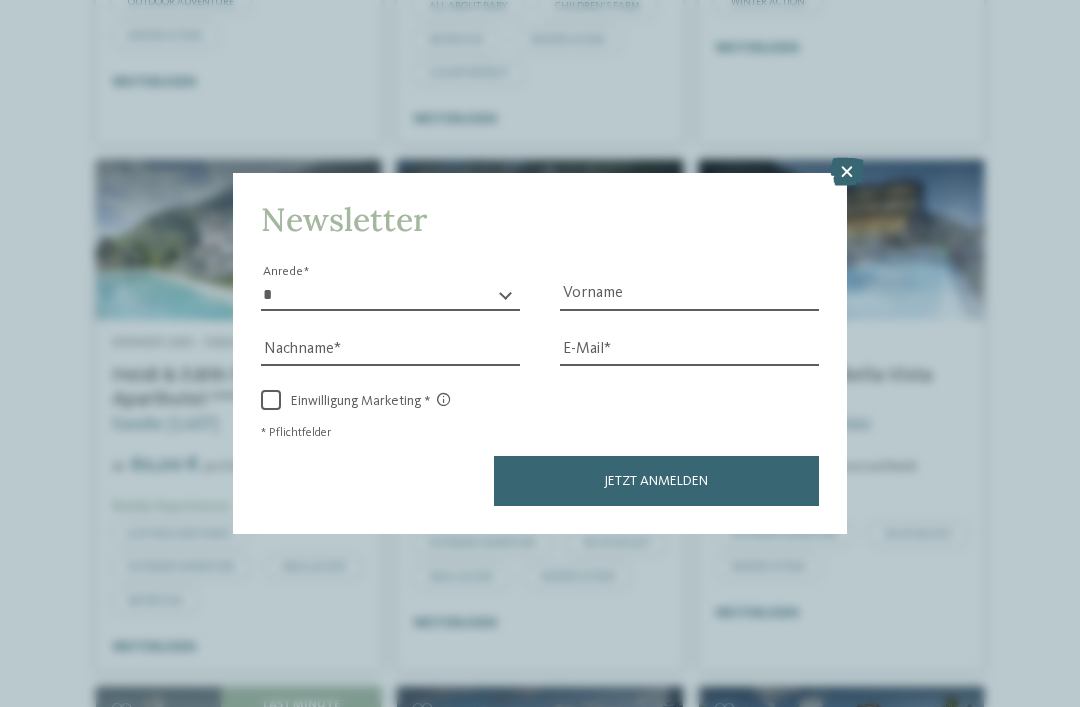 click at bounding box center (847, 172) 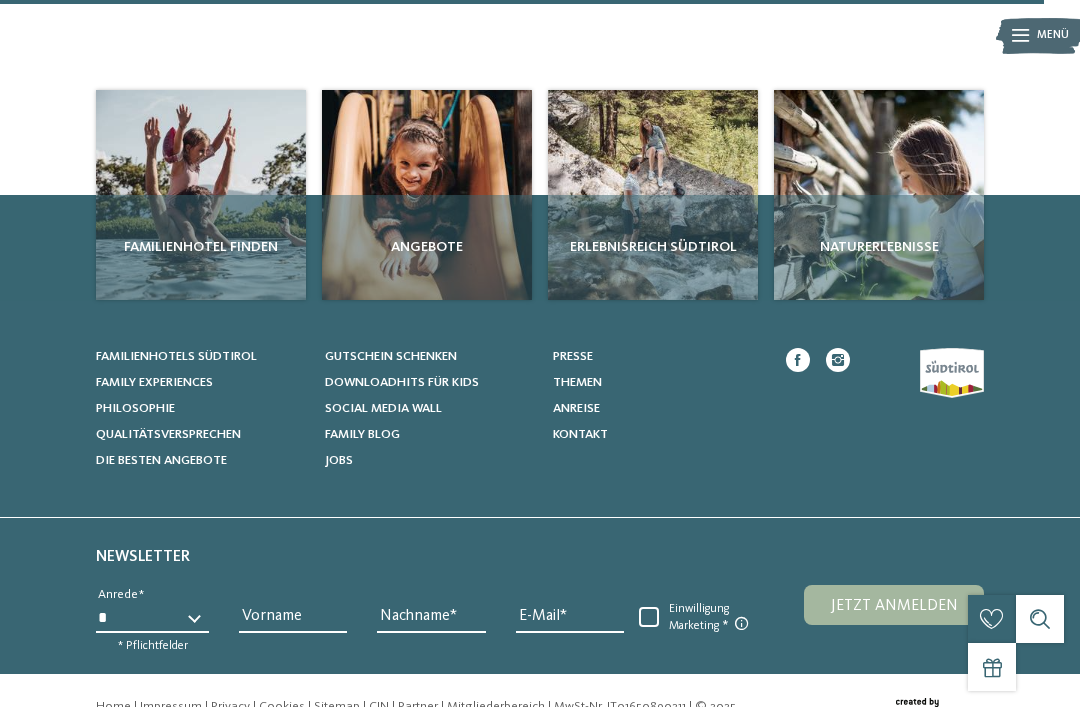 scroll, scrollTop: 5431, scrollLeft: 0, axis: vertical 